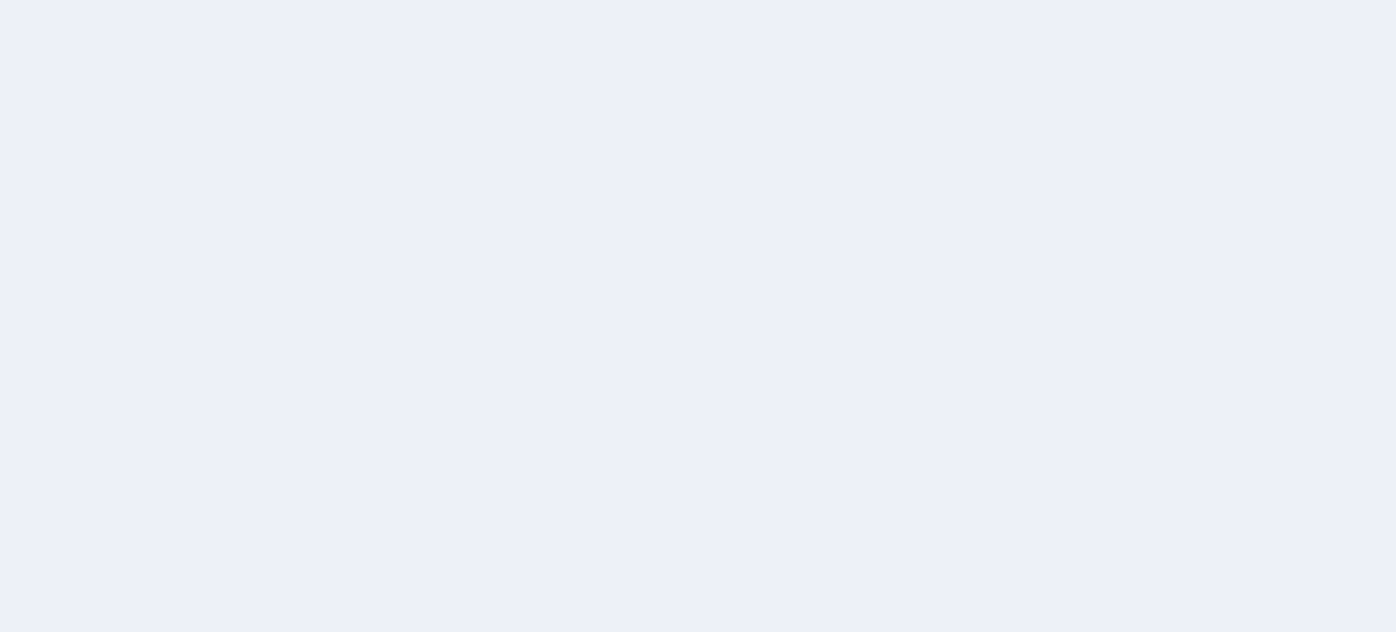 scroll, scrollTop: 0, scrollLeft: 0, axis: both 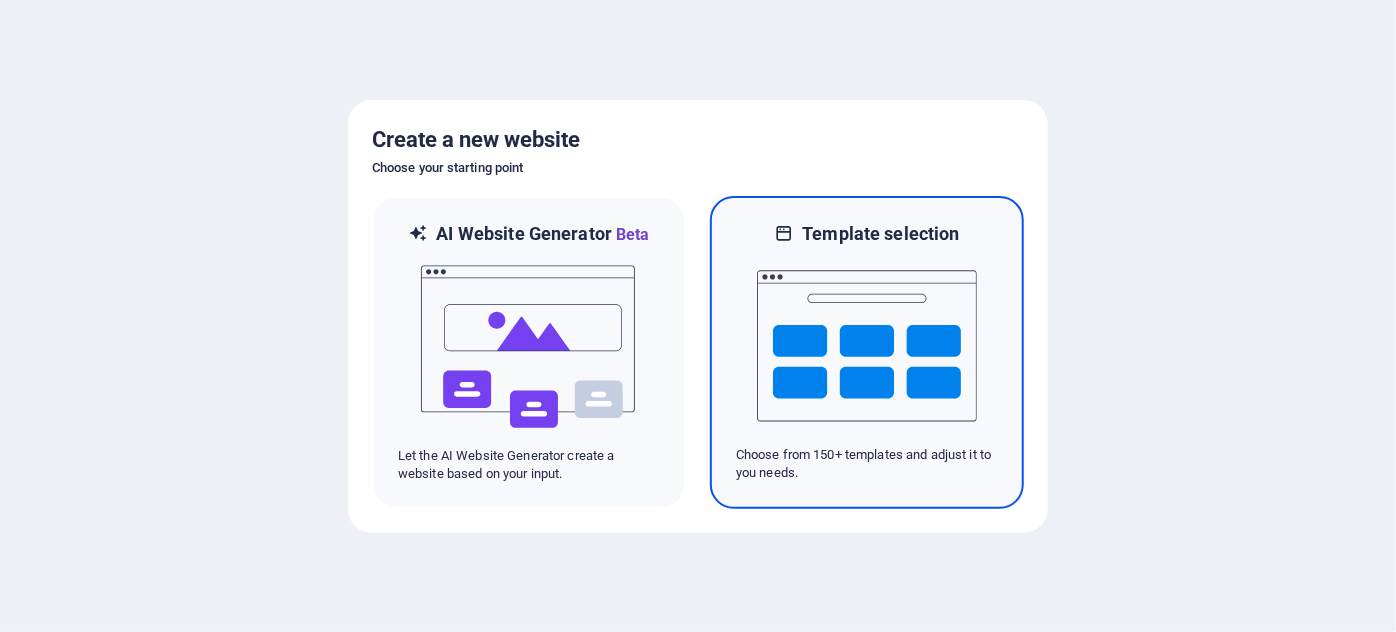 click at bounding box center (867, 346) 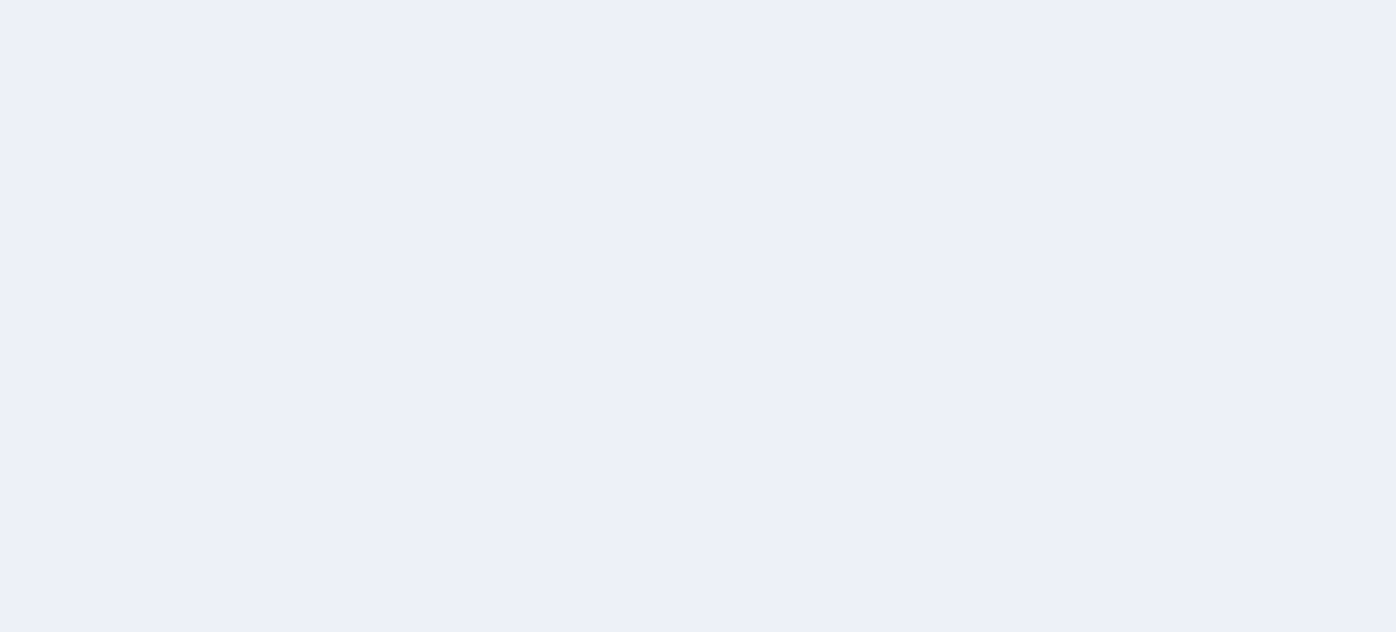 scroll, scrollTop: 0, scrollLeft: 0, axis: both 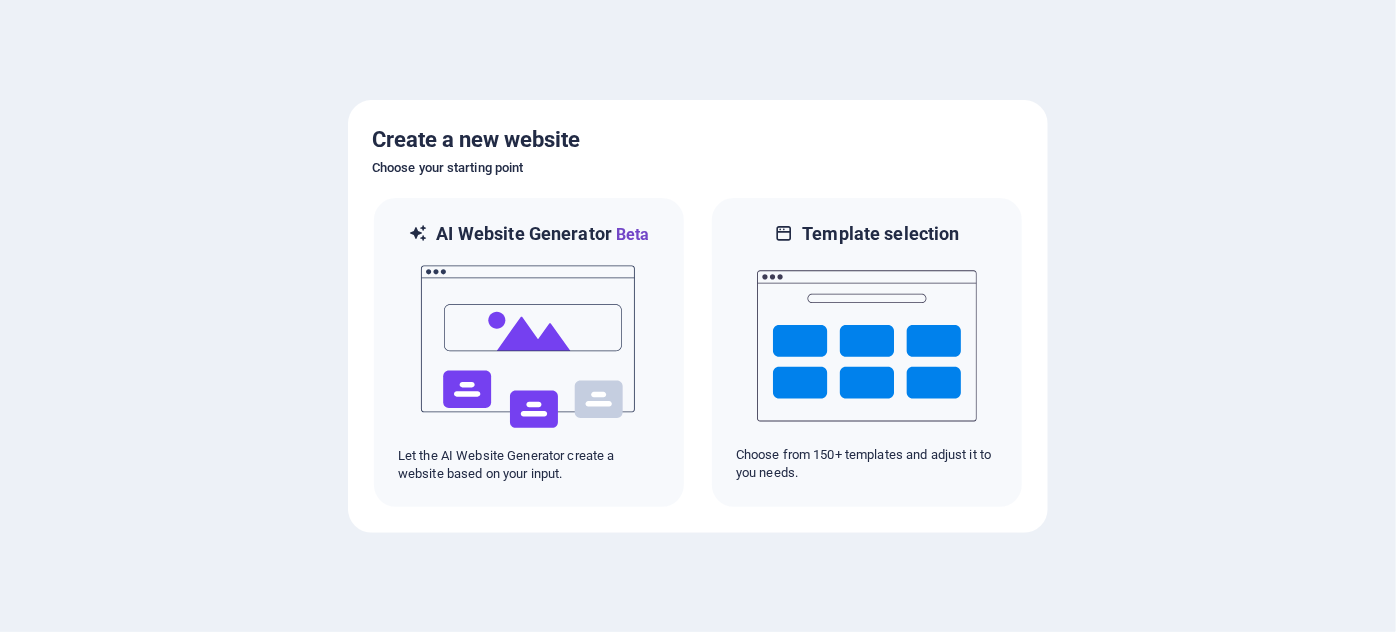 click at bounding box center (698, 316) 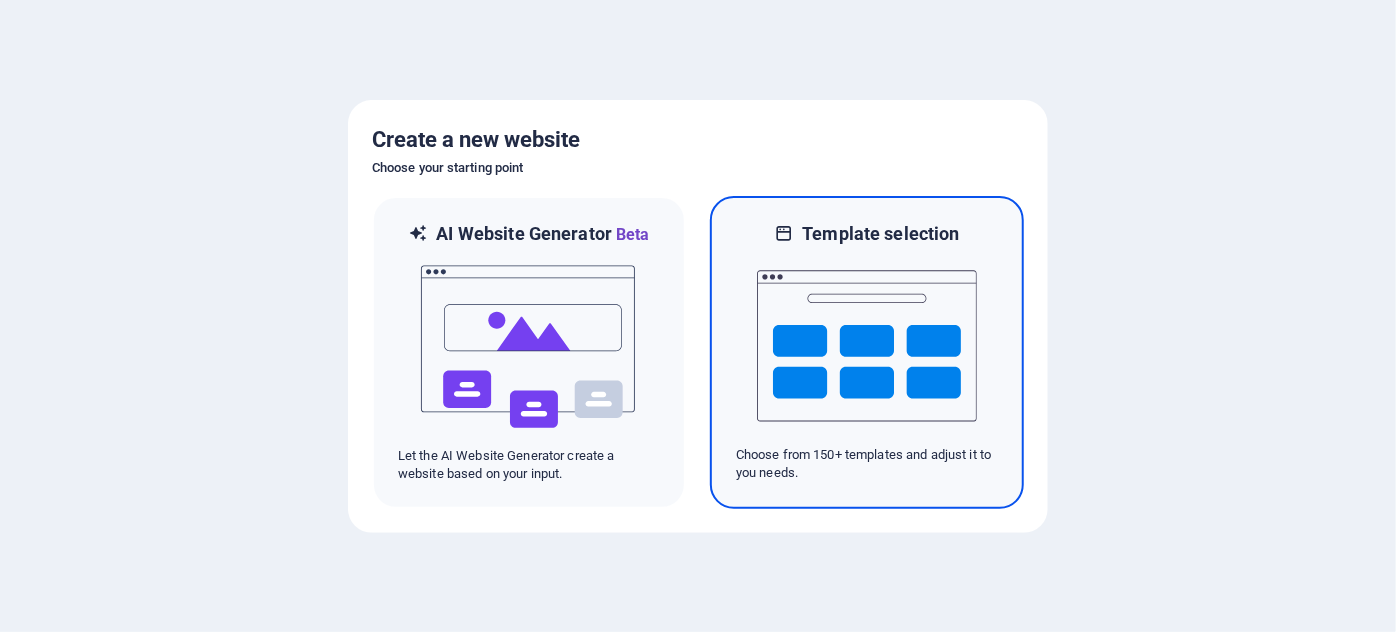 click at bounding box center (867, 346) 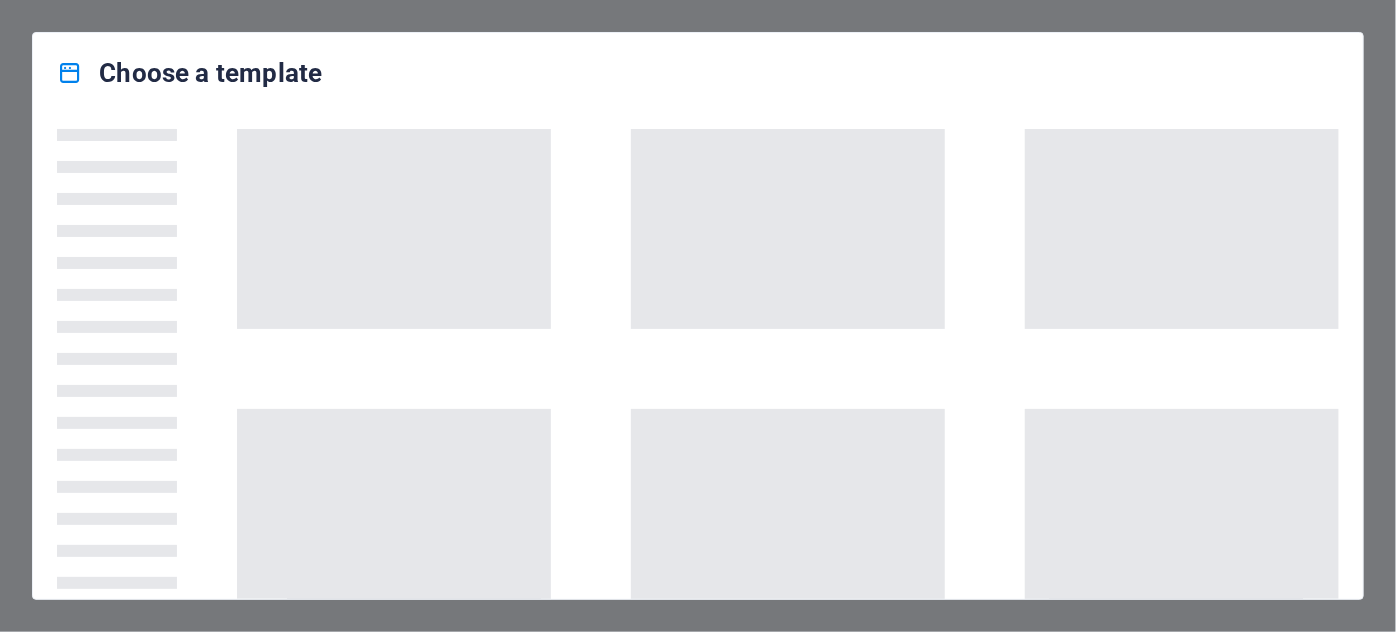 click on "Choose a template" at bounding box center (698, 316) 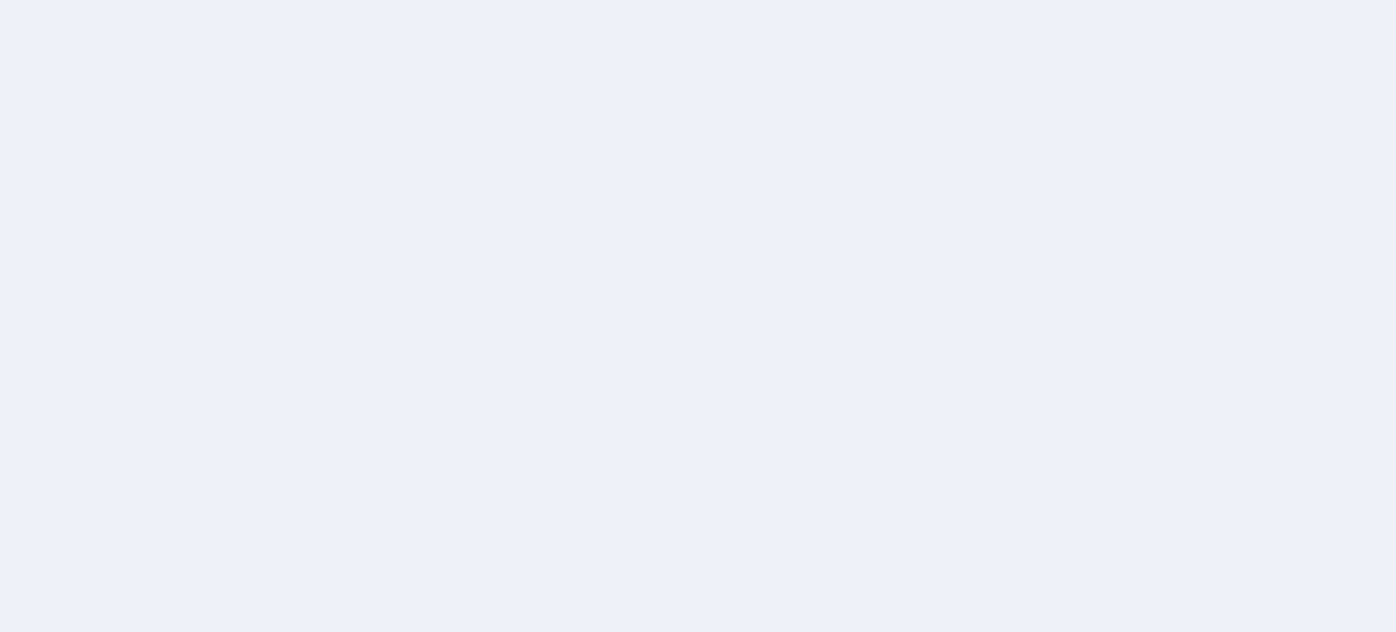 scroll, scrollTop: 0, scrollLeft: 0, axis: both 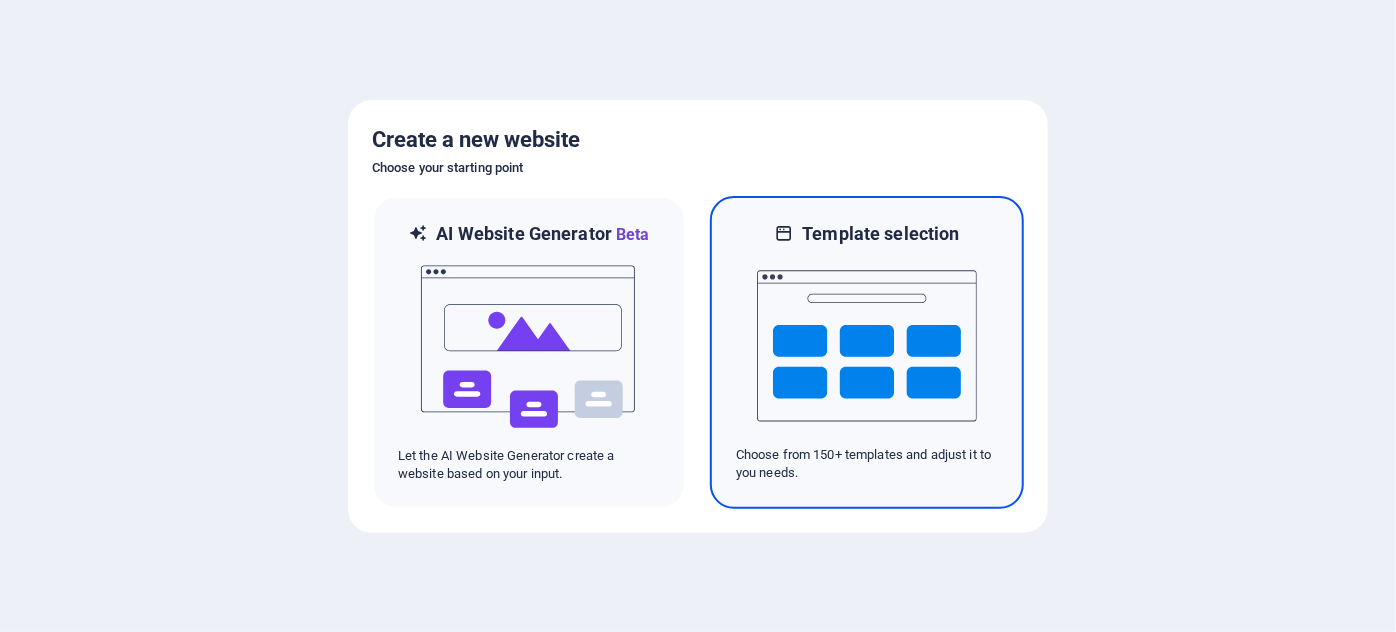 click at bounding box center [867, 346] 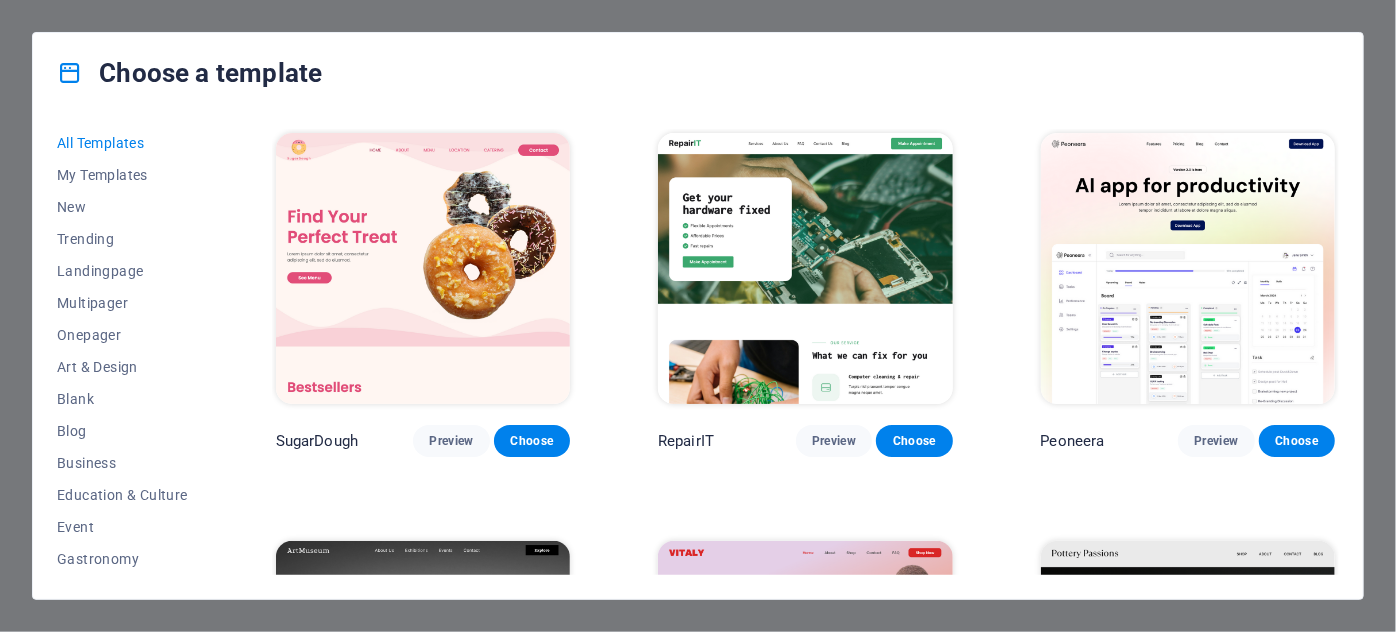 scroll, scrollTop: 0, scrollLeft: 0, axis: both 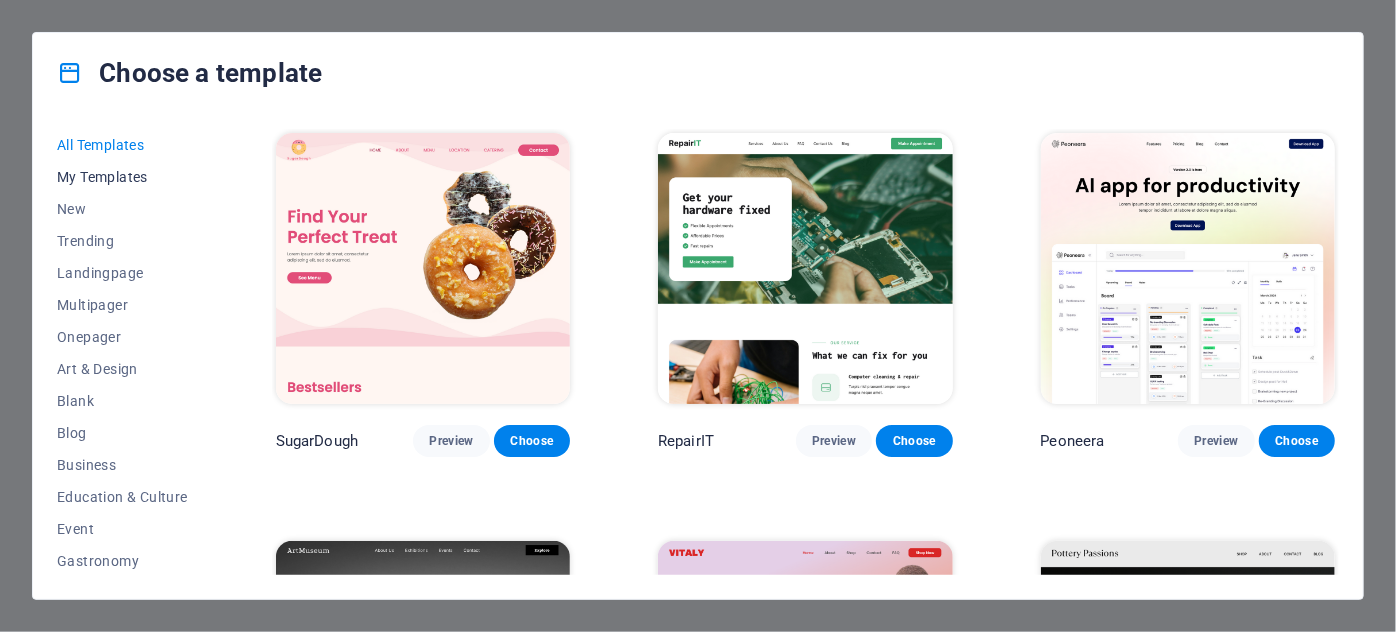 click on "My Templates" at bounding box center [122, 177] 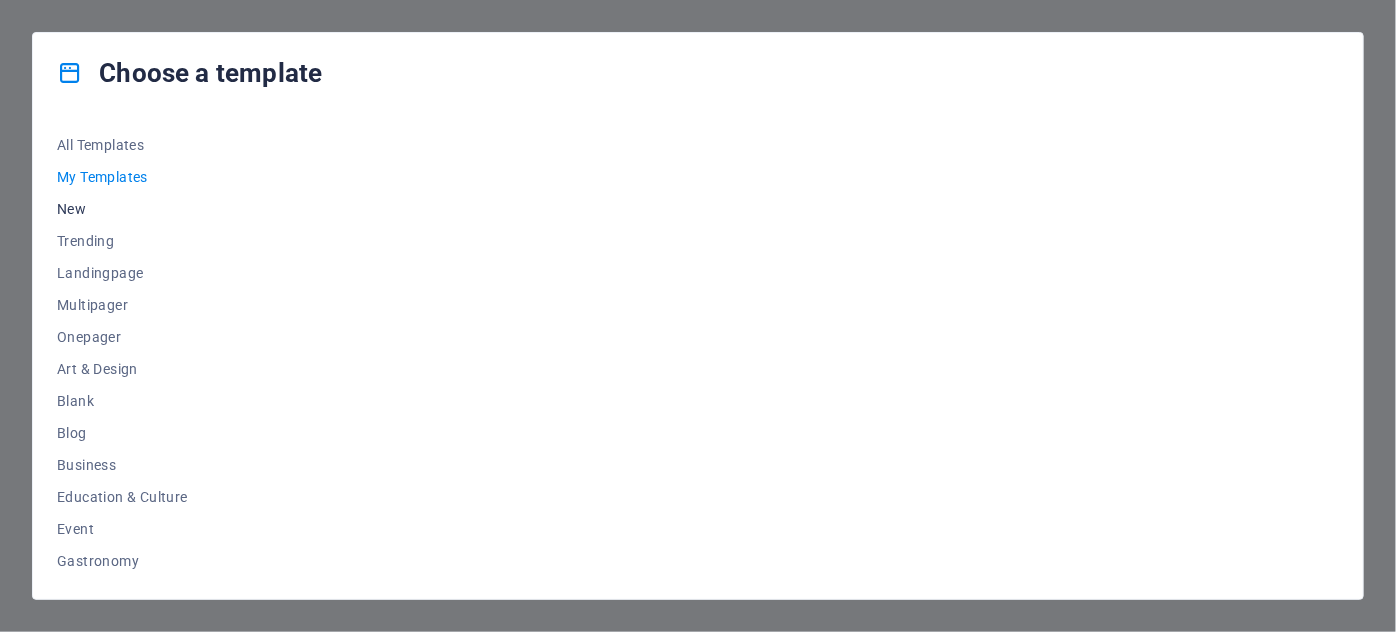 click on "New" at bounding box center [122, 209] 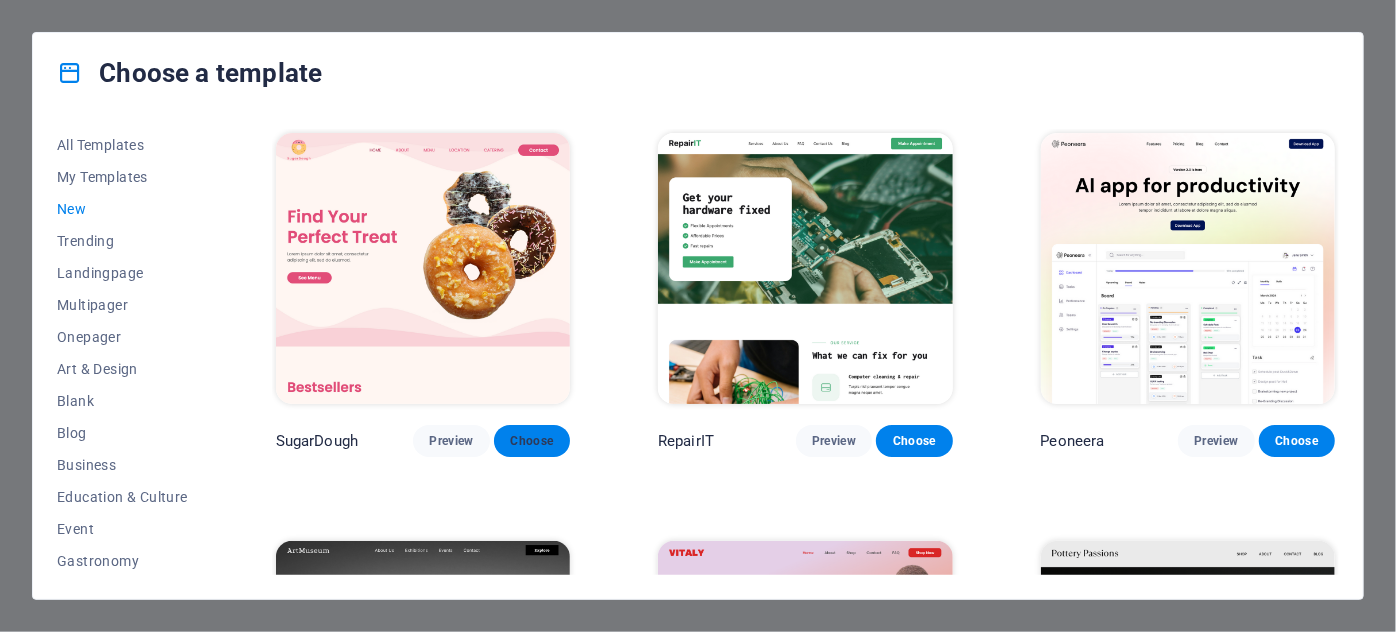 click on "Choose" at bounding box center [532, 441] 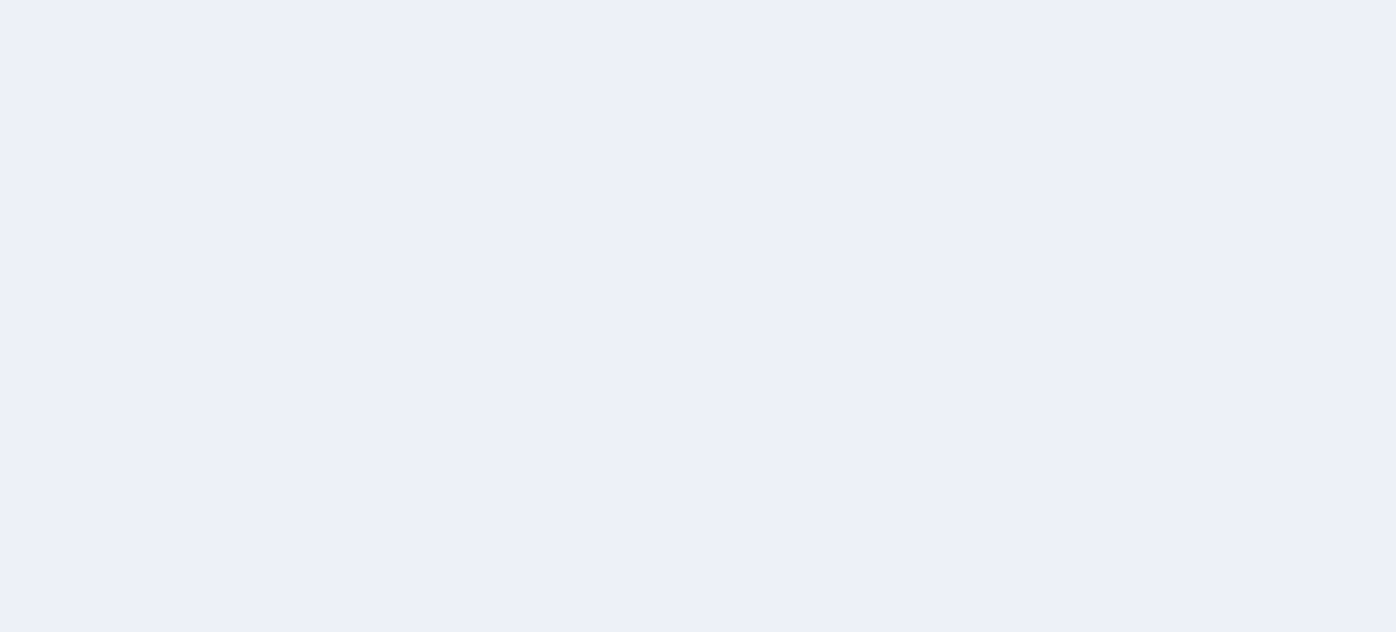 scroll, scrollTop: 0, scrollLeft: 0, axis: both 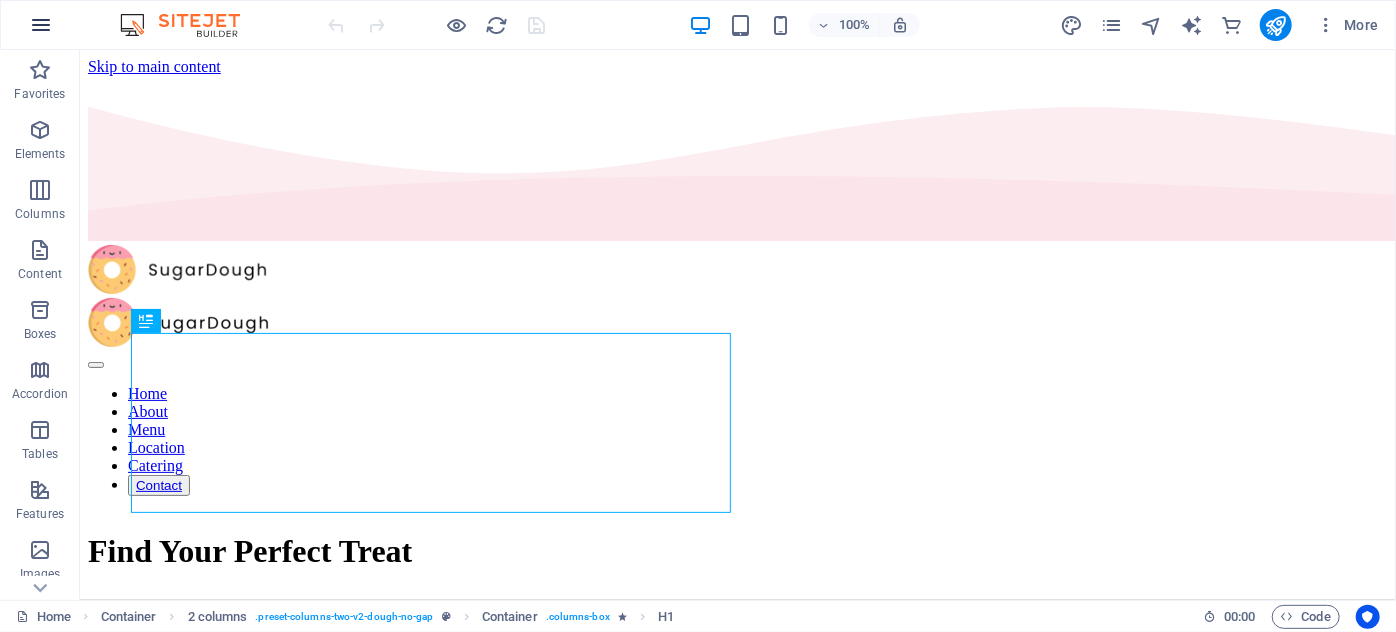 click at bounding box center [41, 25] 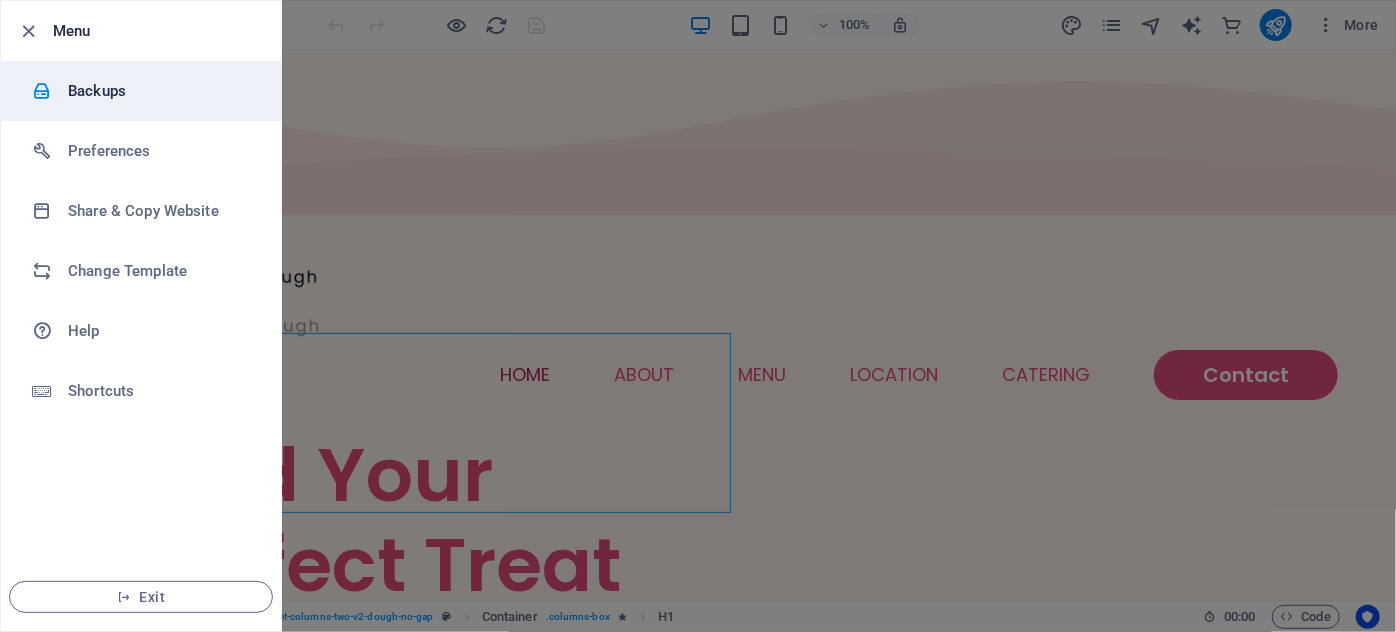 click on "Backups" at bounding box center (160, 91) 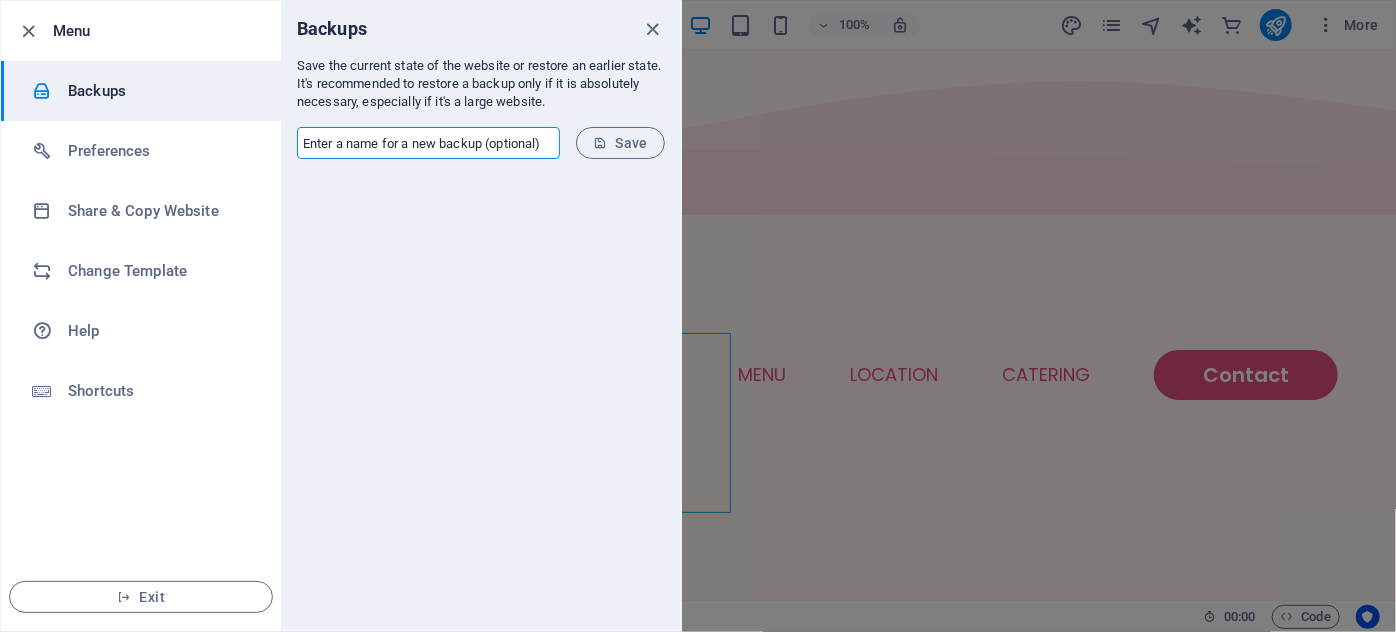 click on "​ Save" at bounding box center [481, 143] 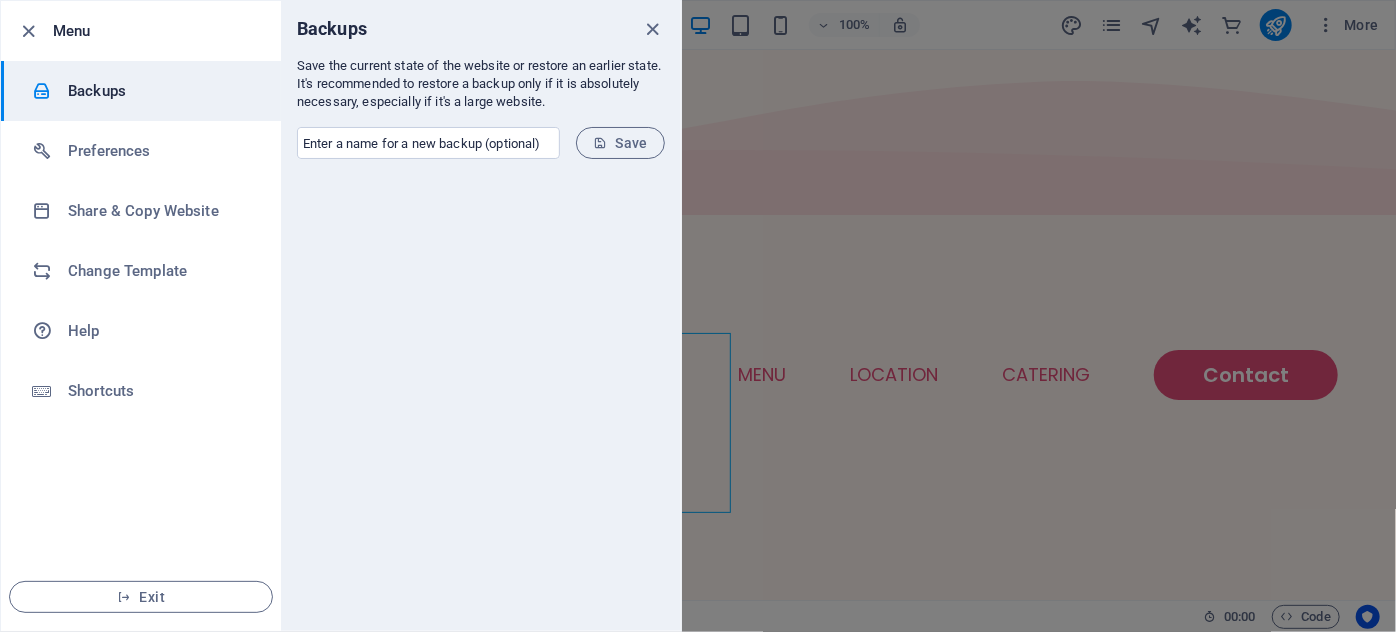 click at bounding box center (481, 403) 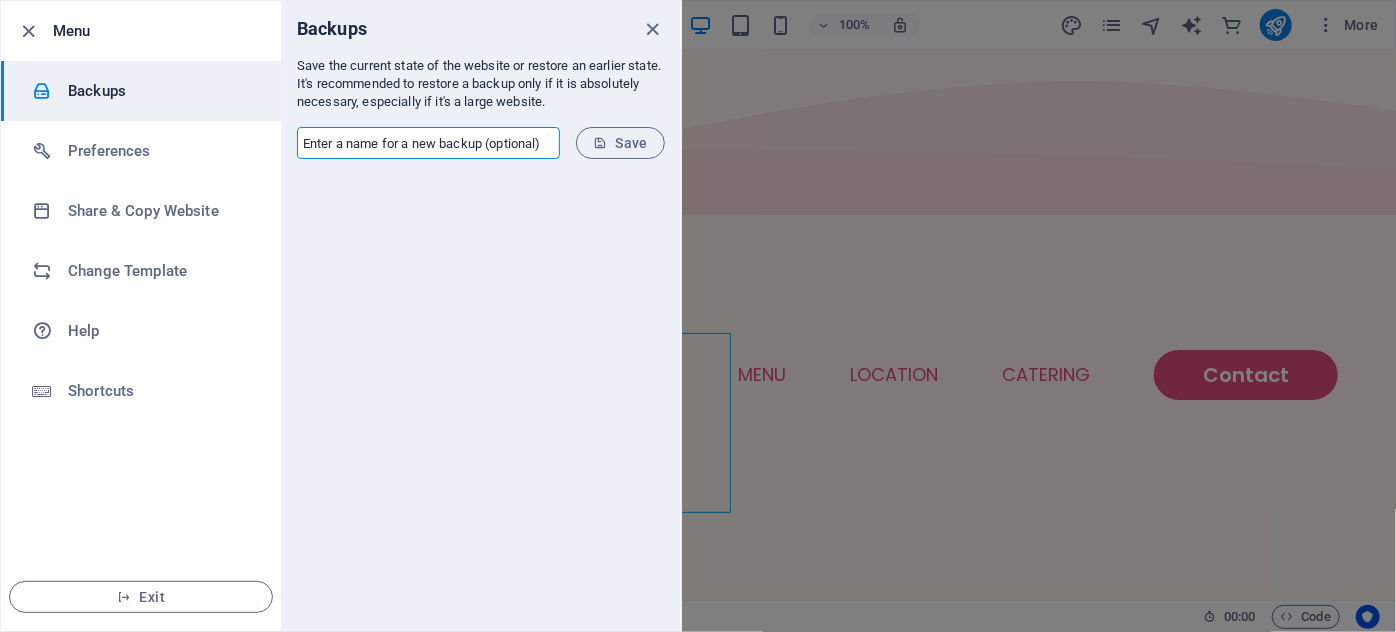click at bounding box center (428, 143) 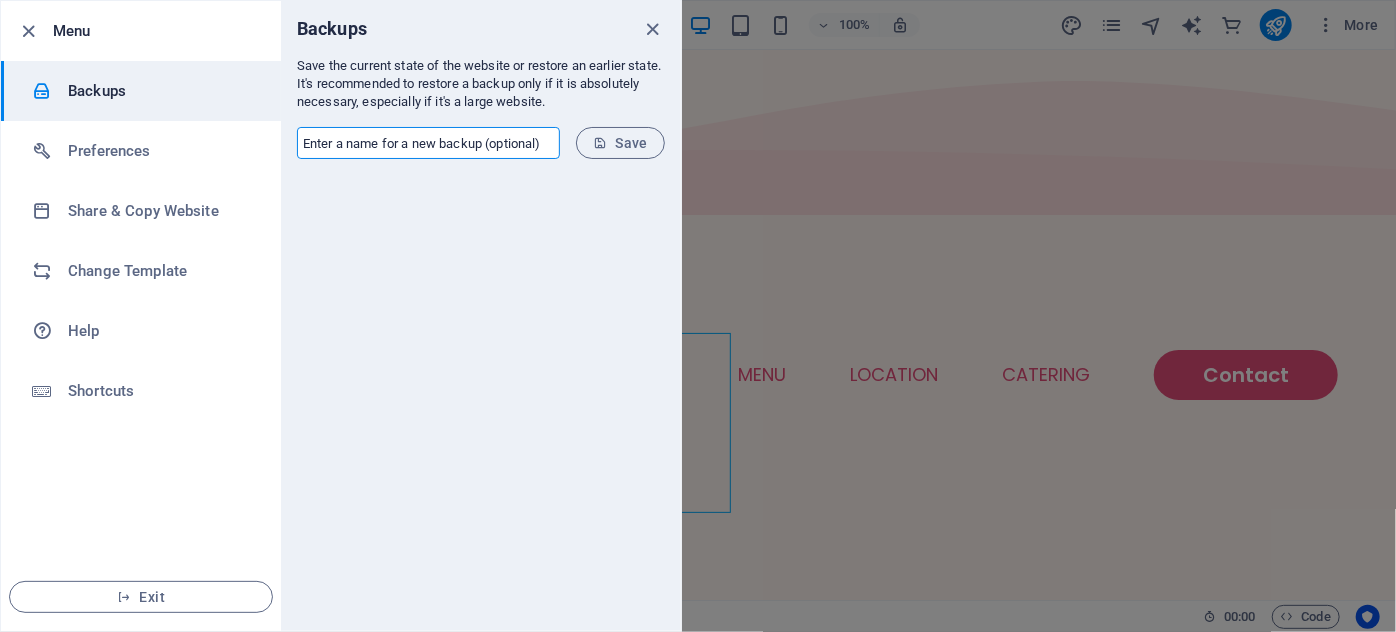 click at bounding box center [481, 403] 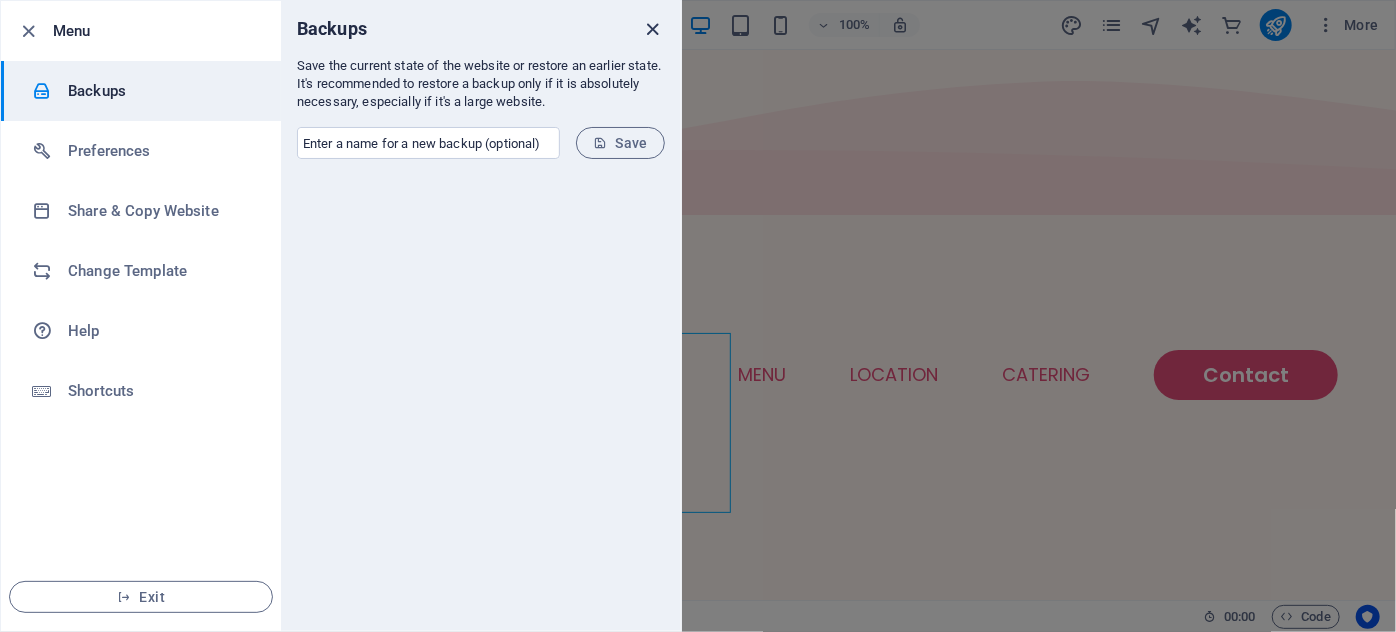 click at bounding box center [653, 29] 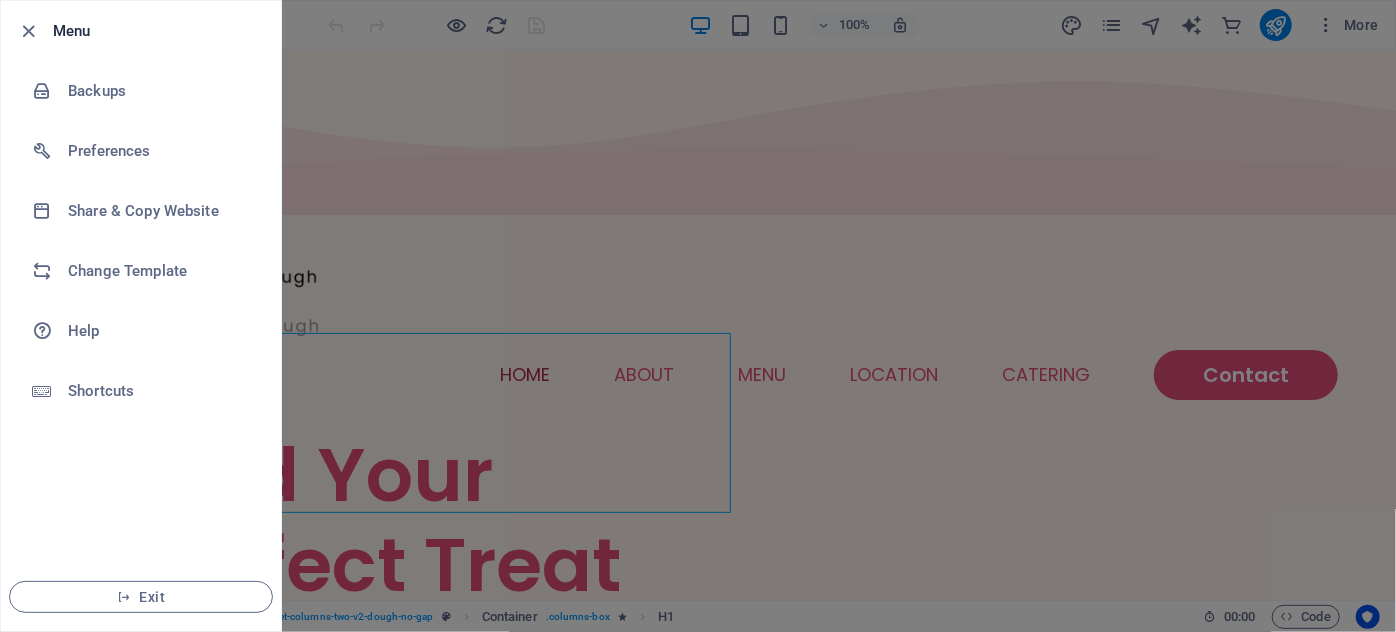 click at bounding box center [698, 316] 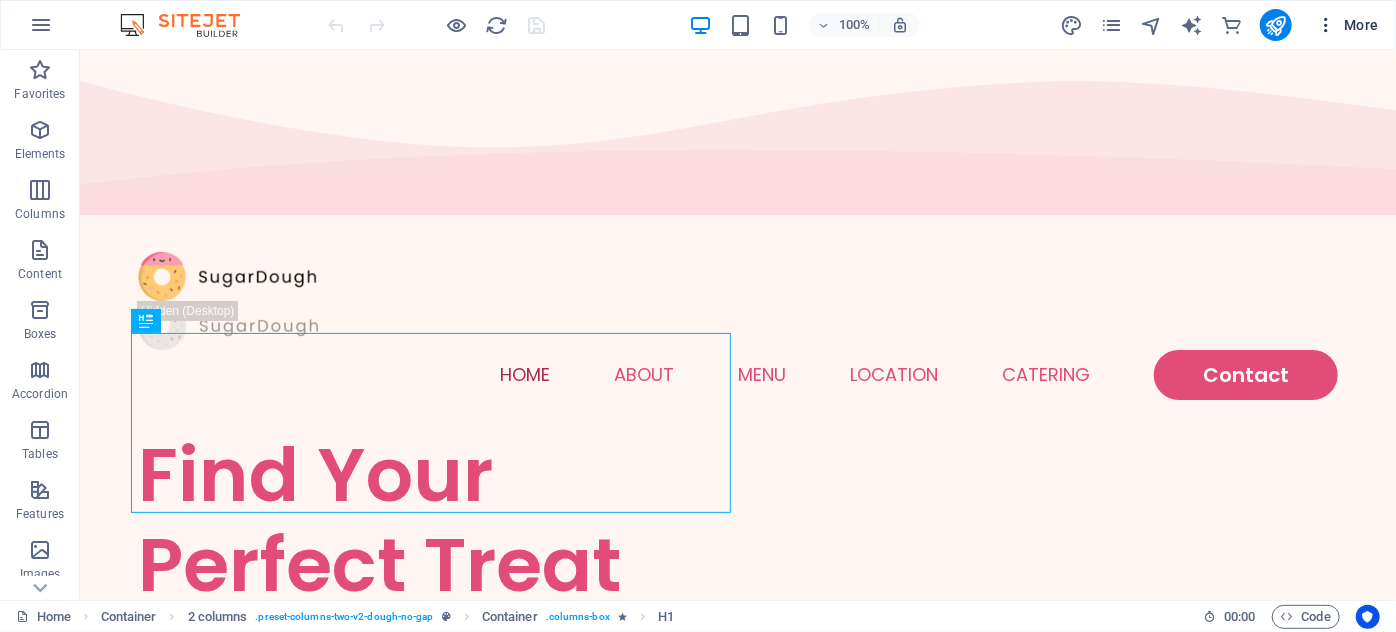 click on "More" at bounding box center [1347, 25] 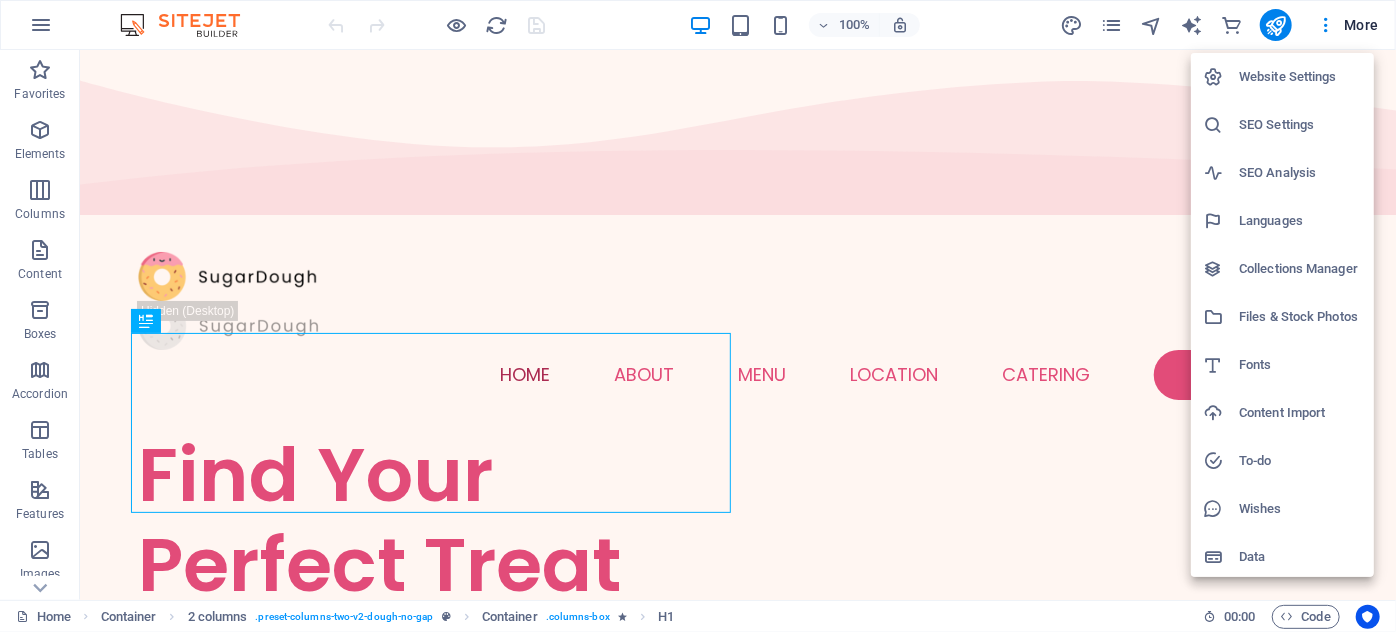 click at bounding box center (698, 316) 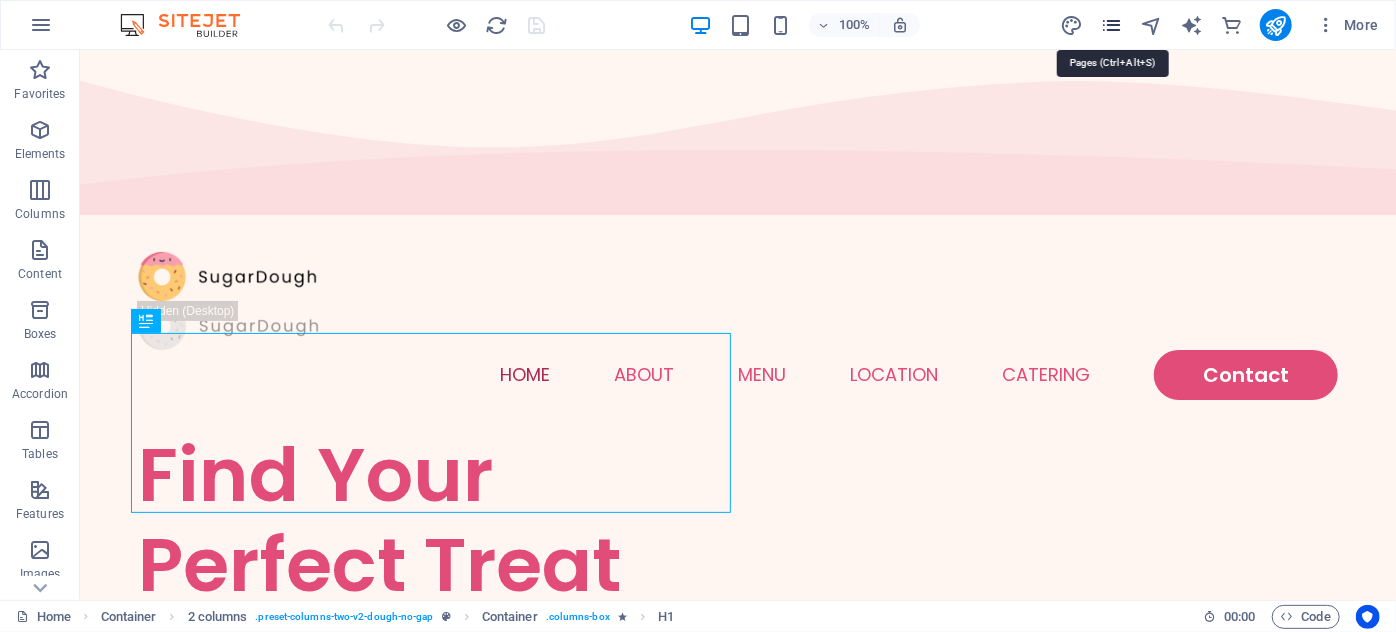 click at bounding box center (1111, 25) 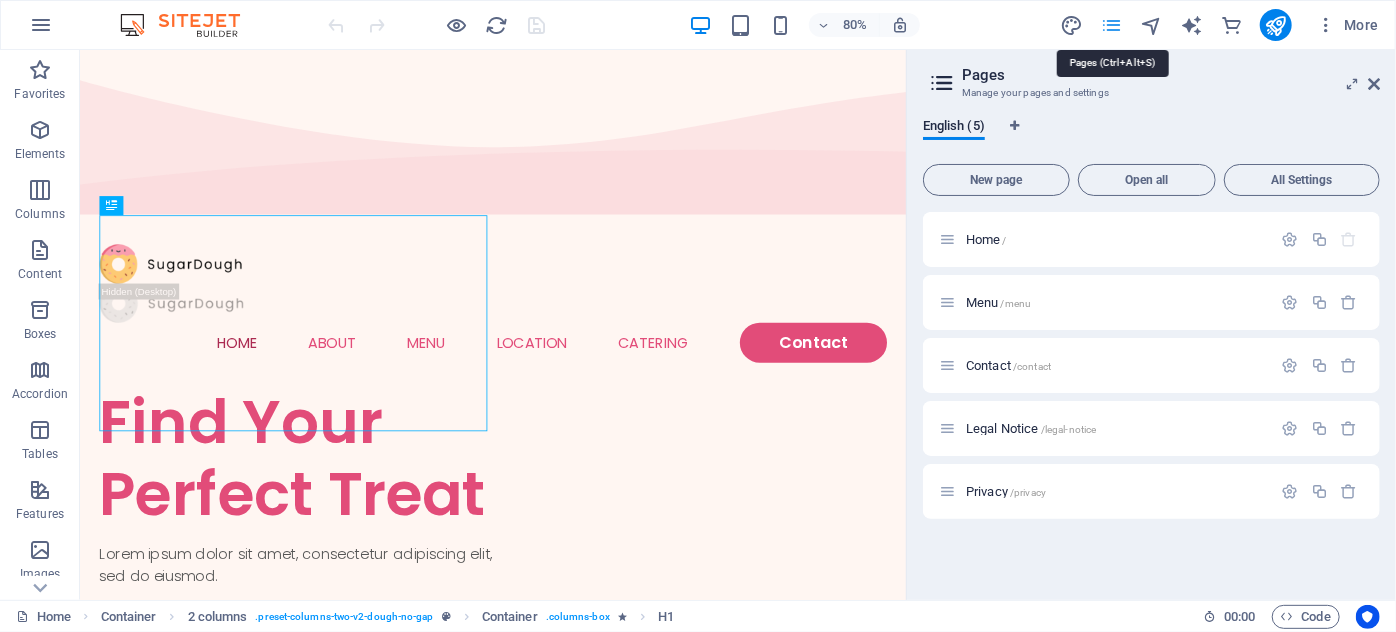 click at bounding box center (1111, 25) 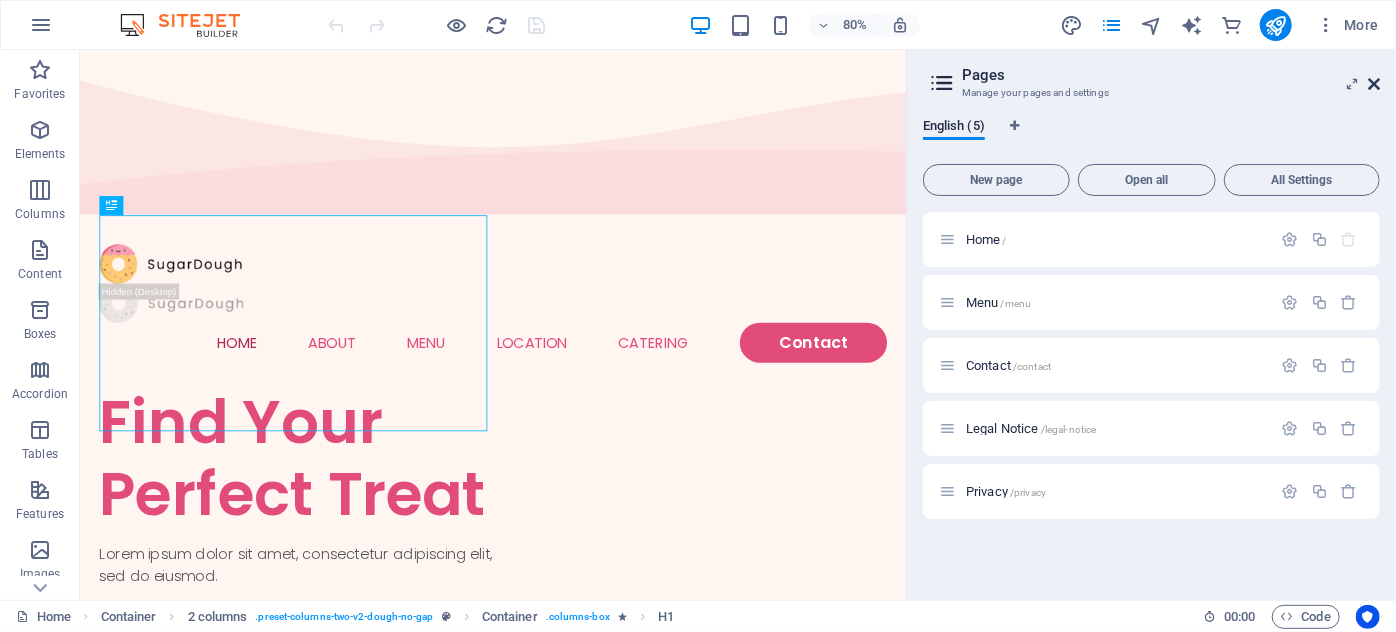 click at bounding box center (1374, 84) 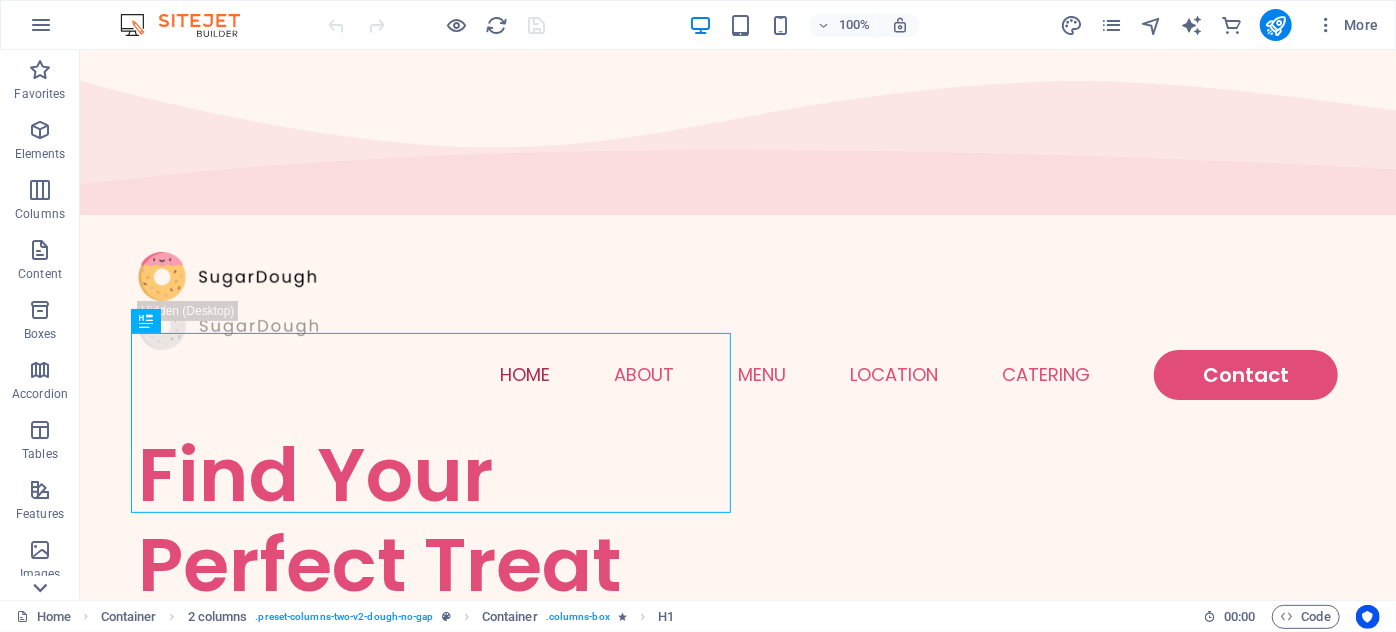click 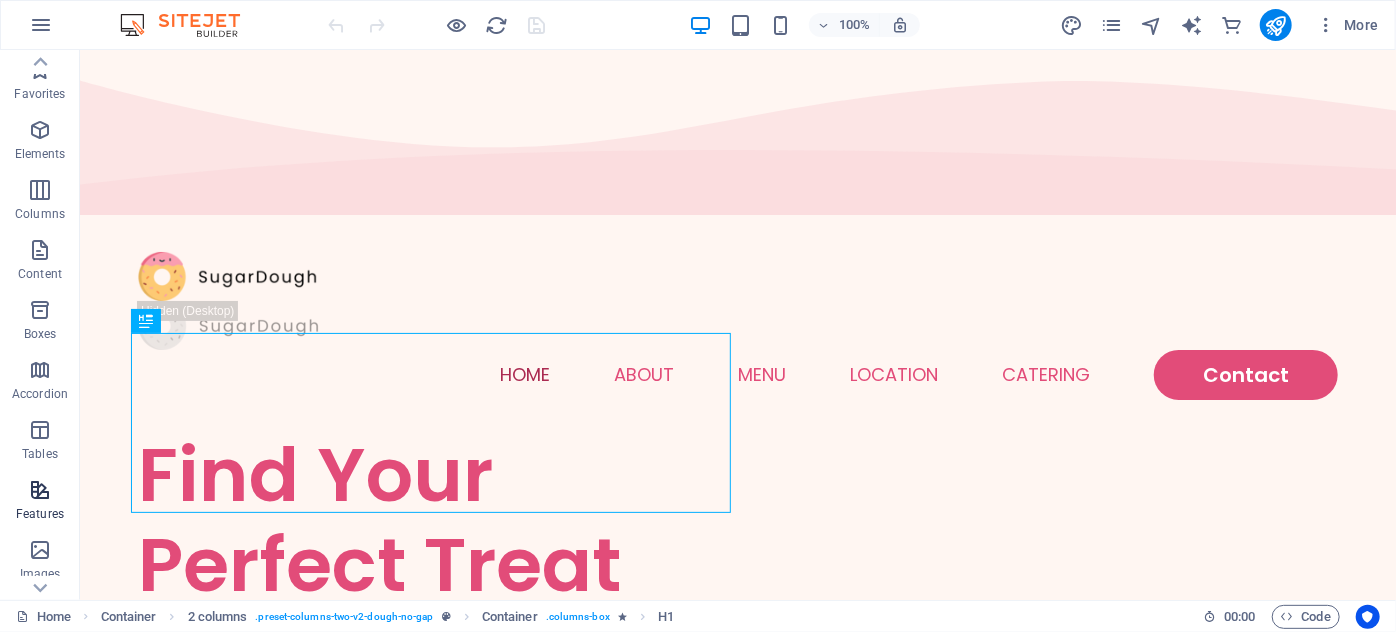 scroll, scrollTop: 0, scrollLeft: 0, axis: both 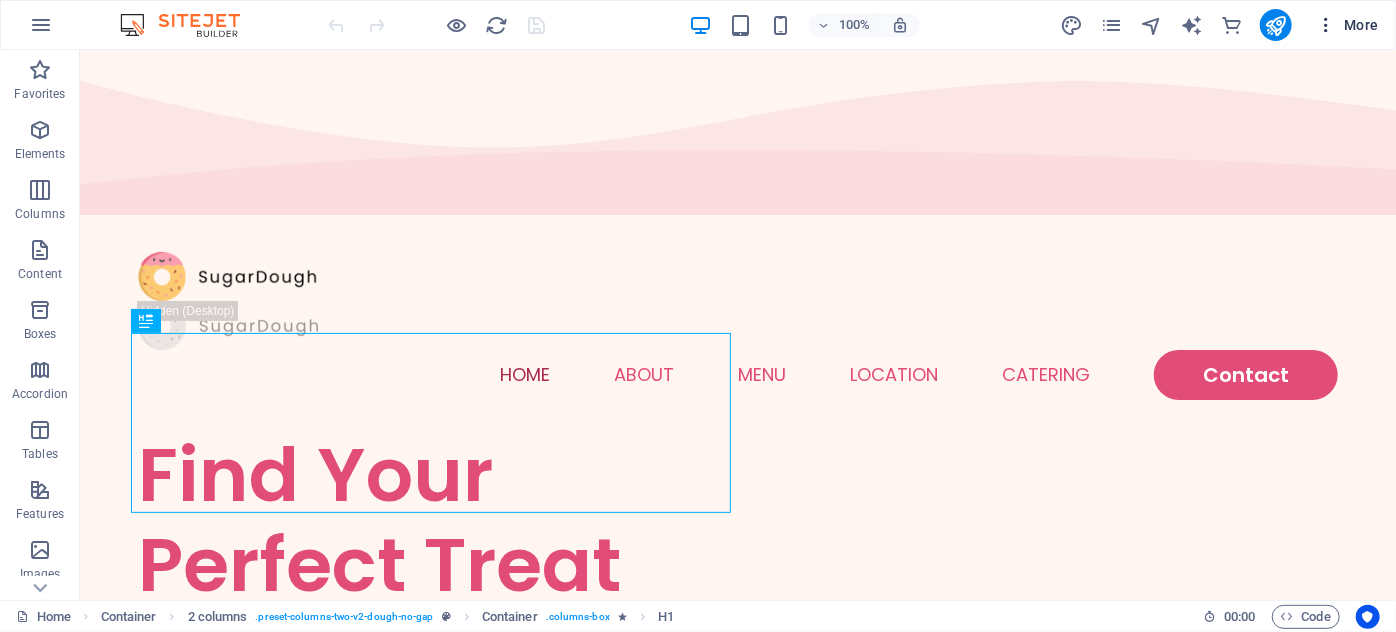 click on "More" at bounding box center [1347, 25] 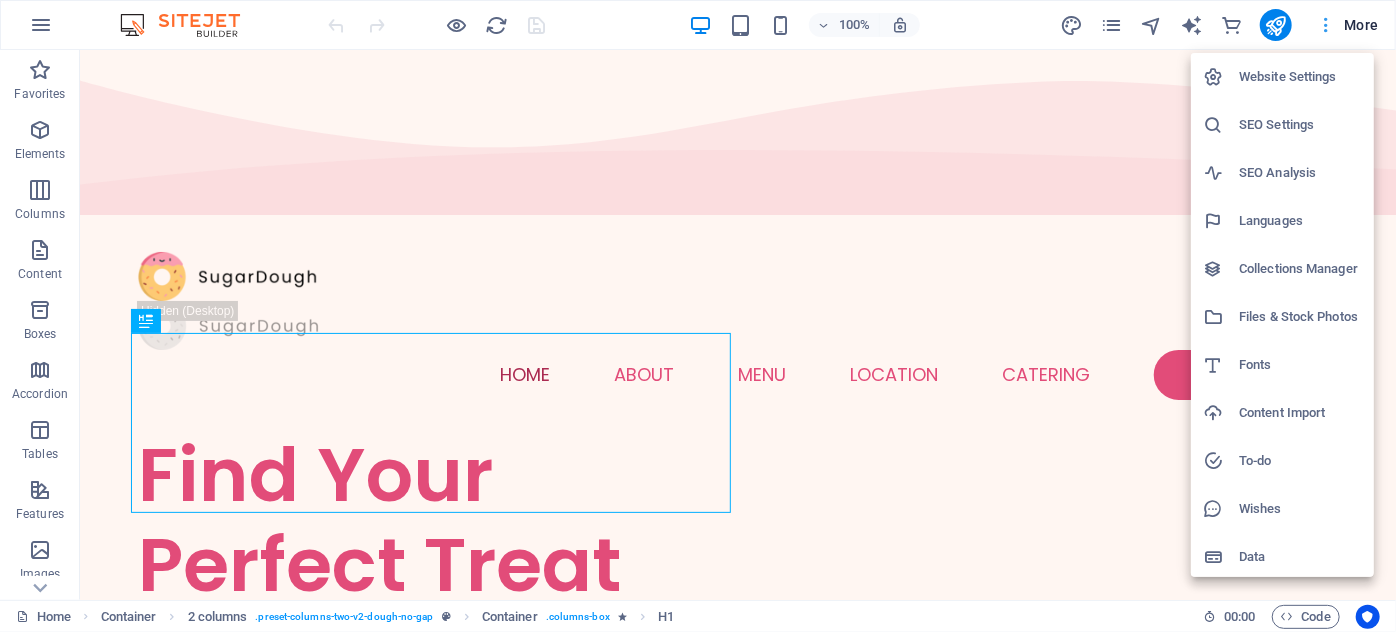 click at bounding box center (698, 316) 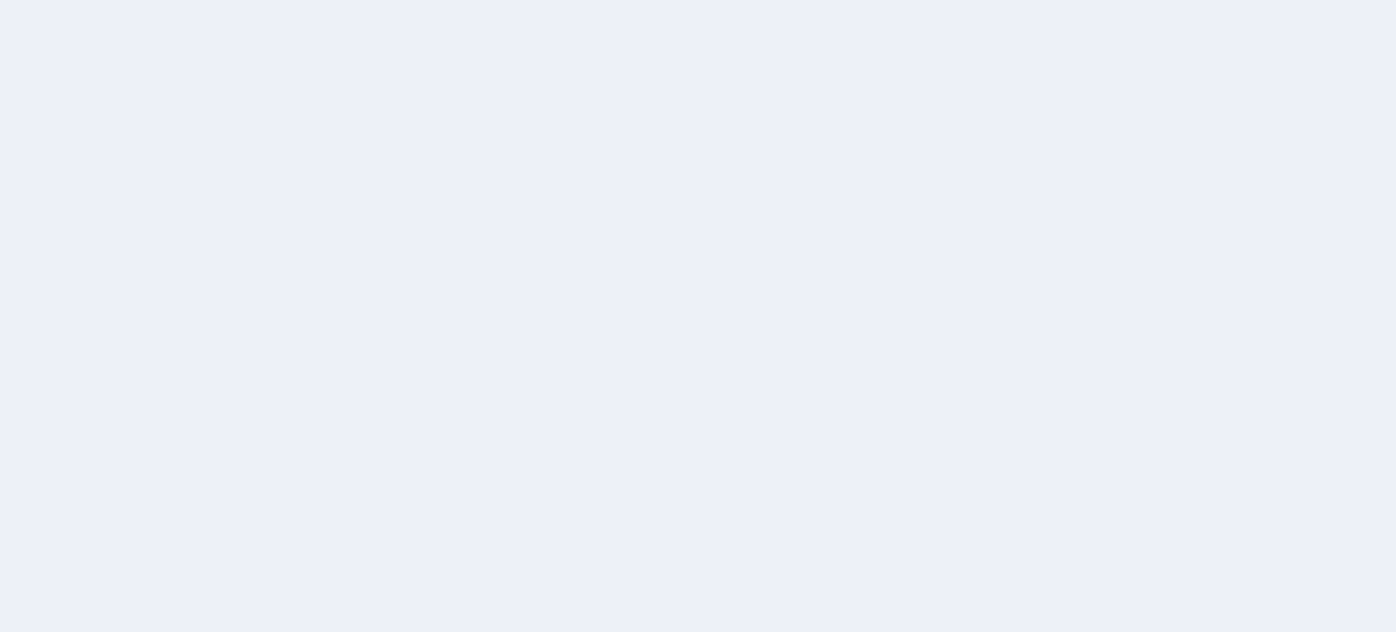 scroll, scrollTop: 0, scrollLeft: 0, axis: both 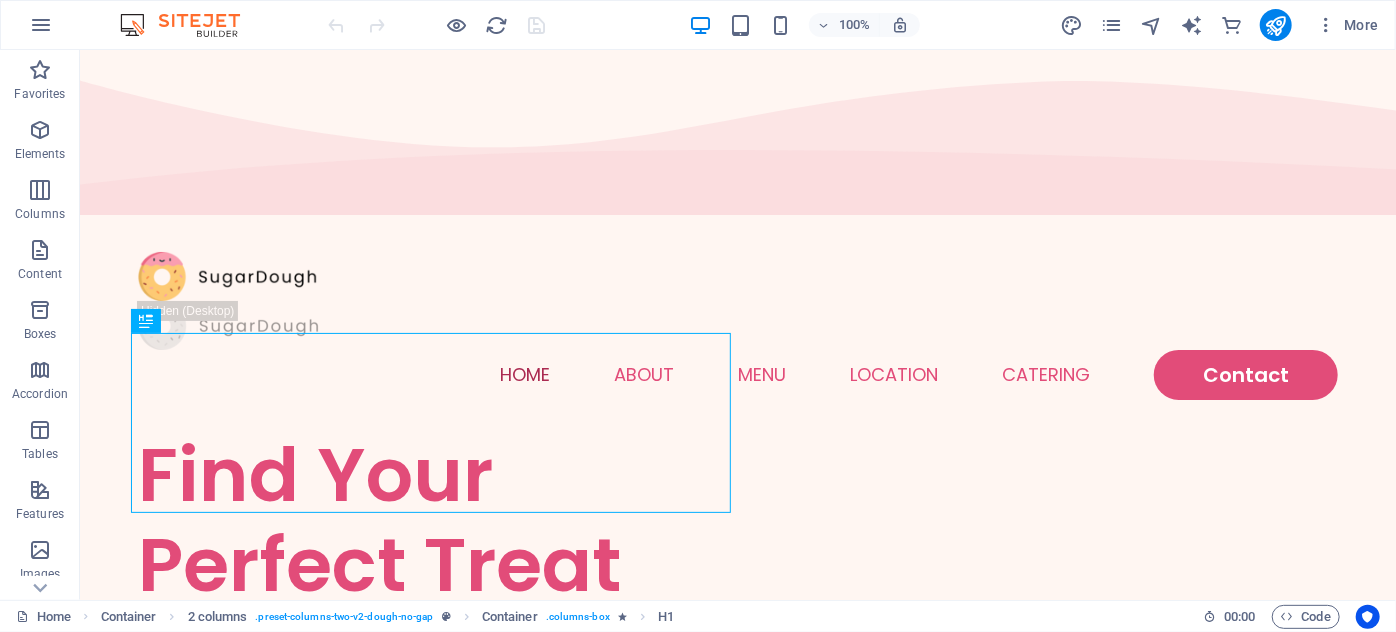 click at bounding box center [190, 25] 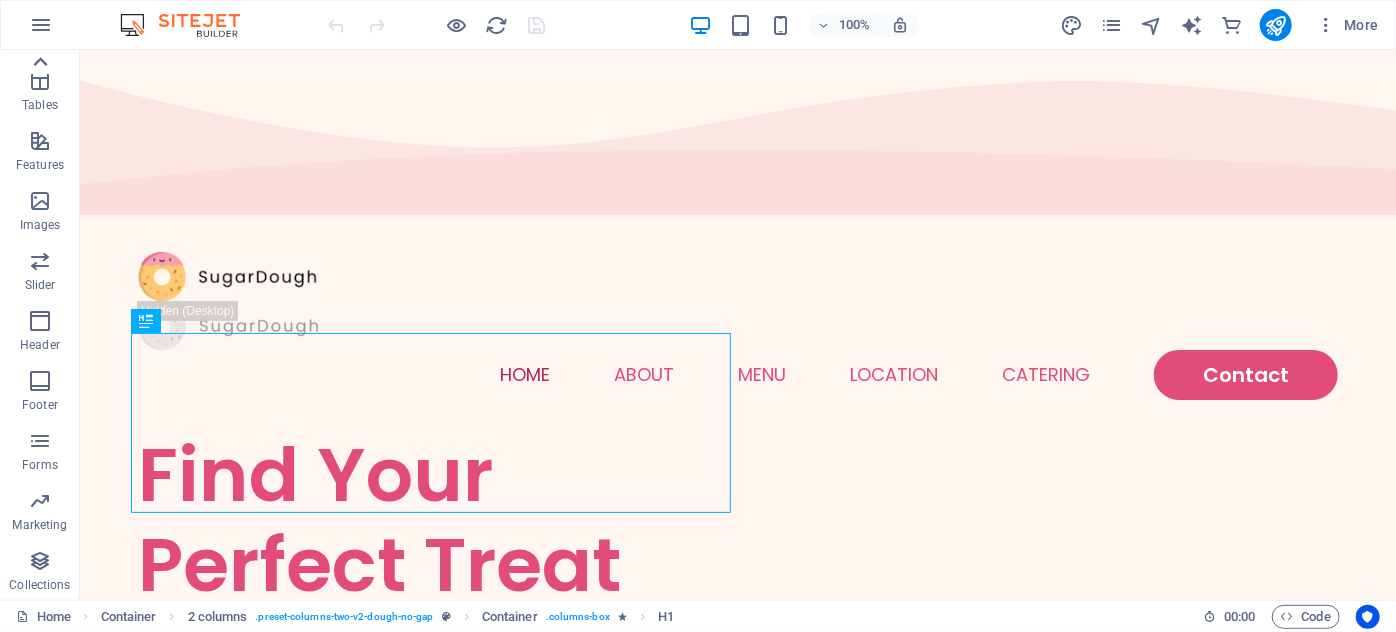 scroll, scrollTop: 319, scrollLeft: 0, axis: vertical 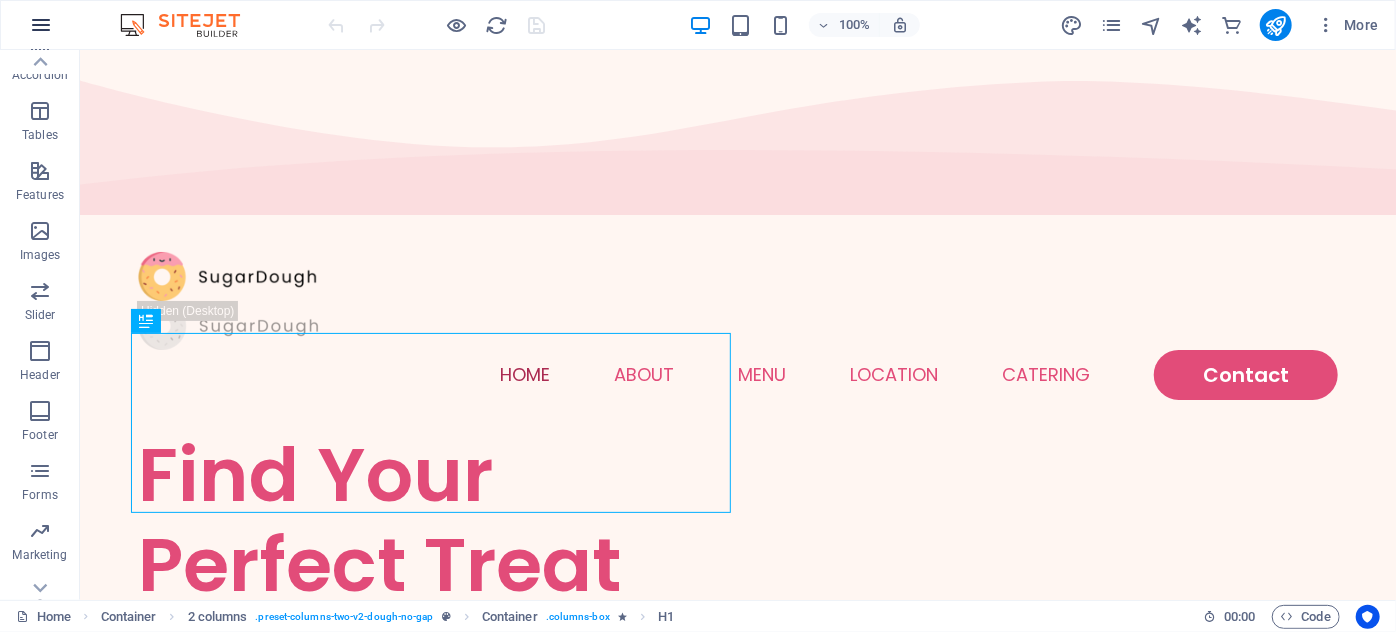 click at bounding box center (41, 25) 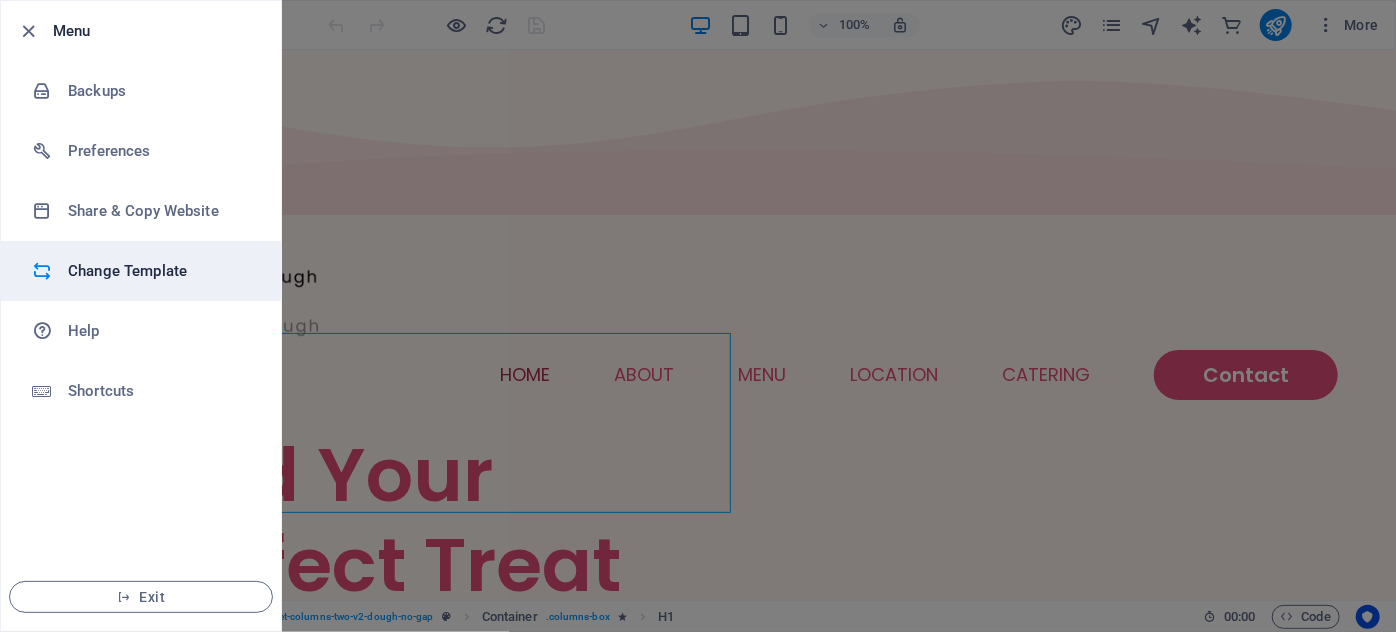 click on "Change Template" at bounding box center (141, 271) 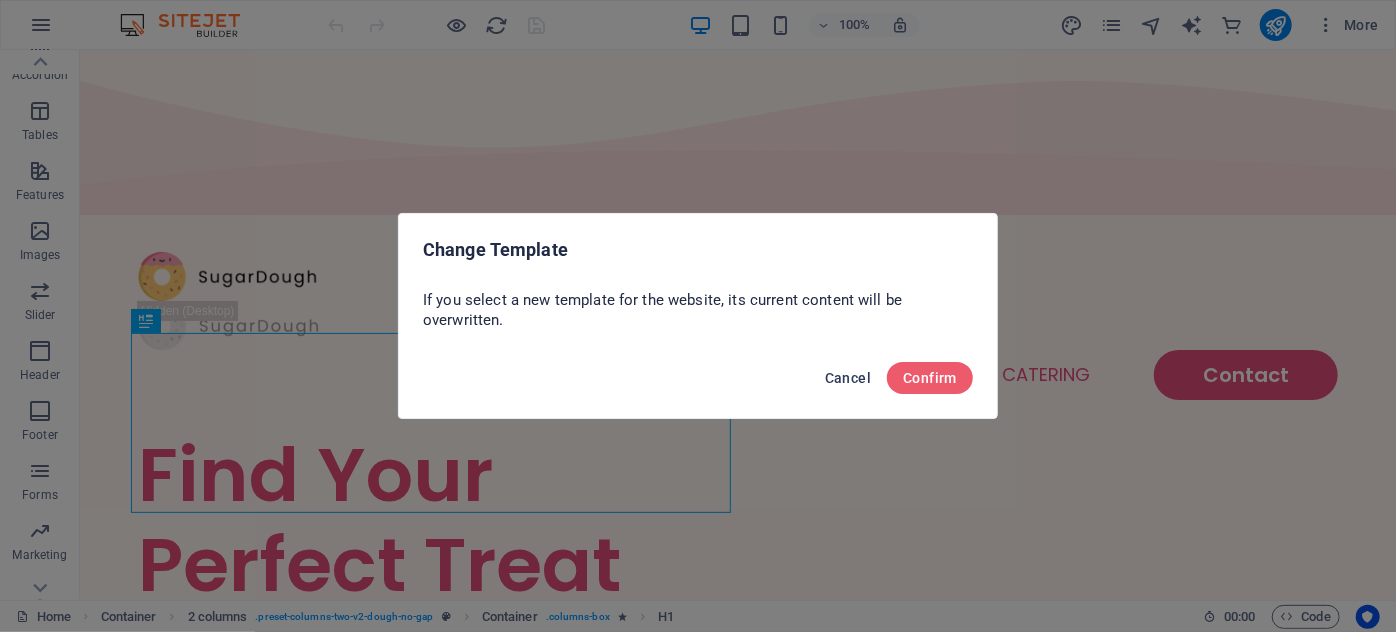 click on "Cancel" at bounding box center [848, 378] 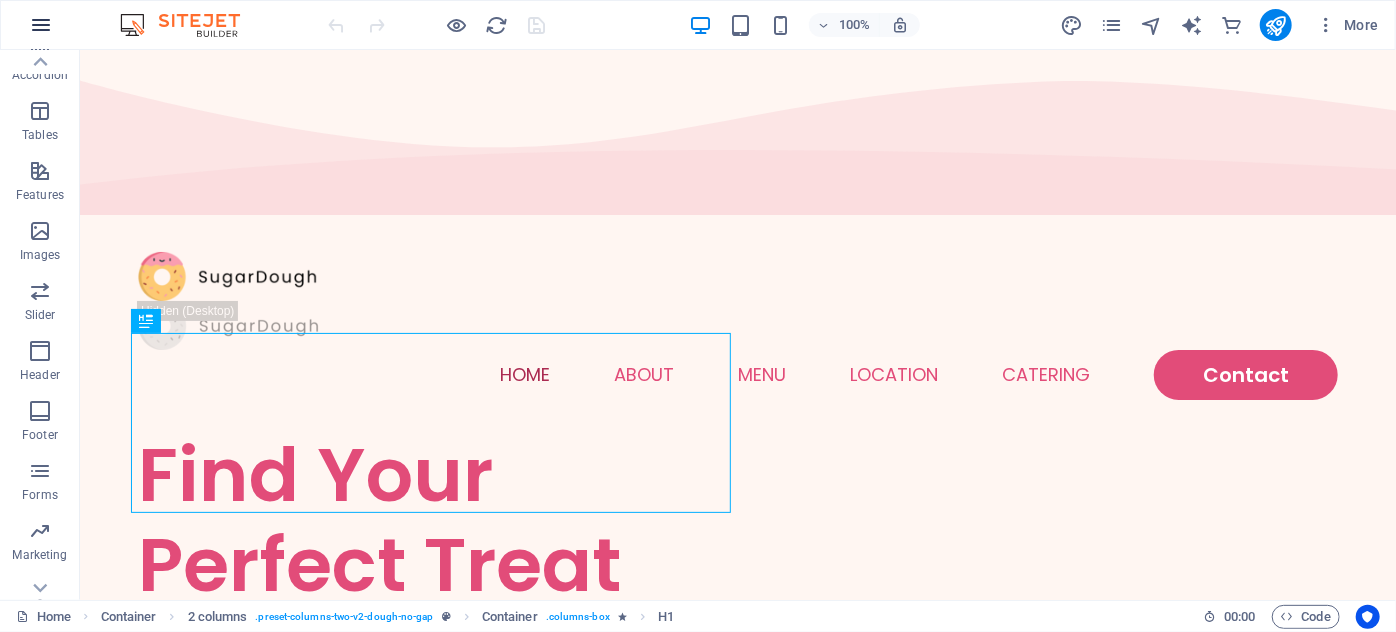 click at bounding box center [41, 25] 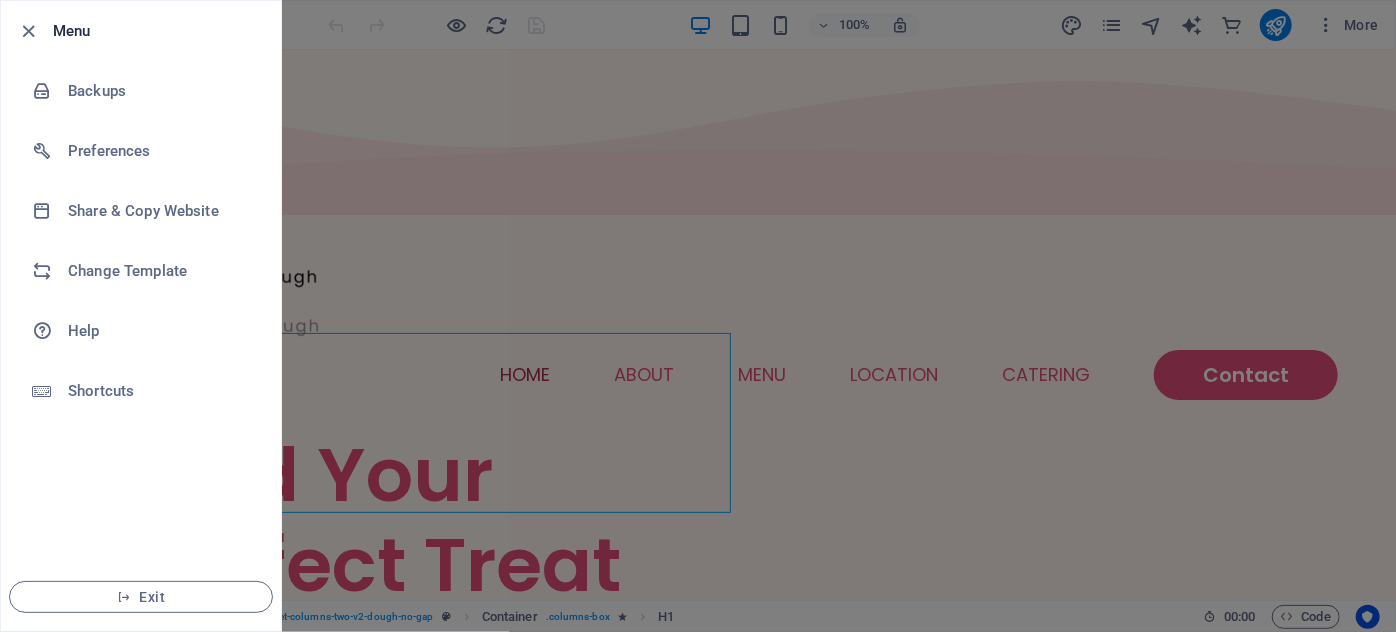 click at bounding box center [698, 316] 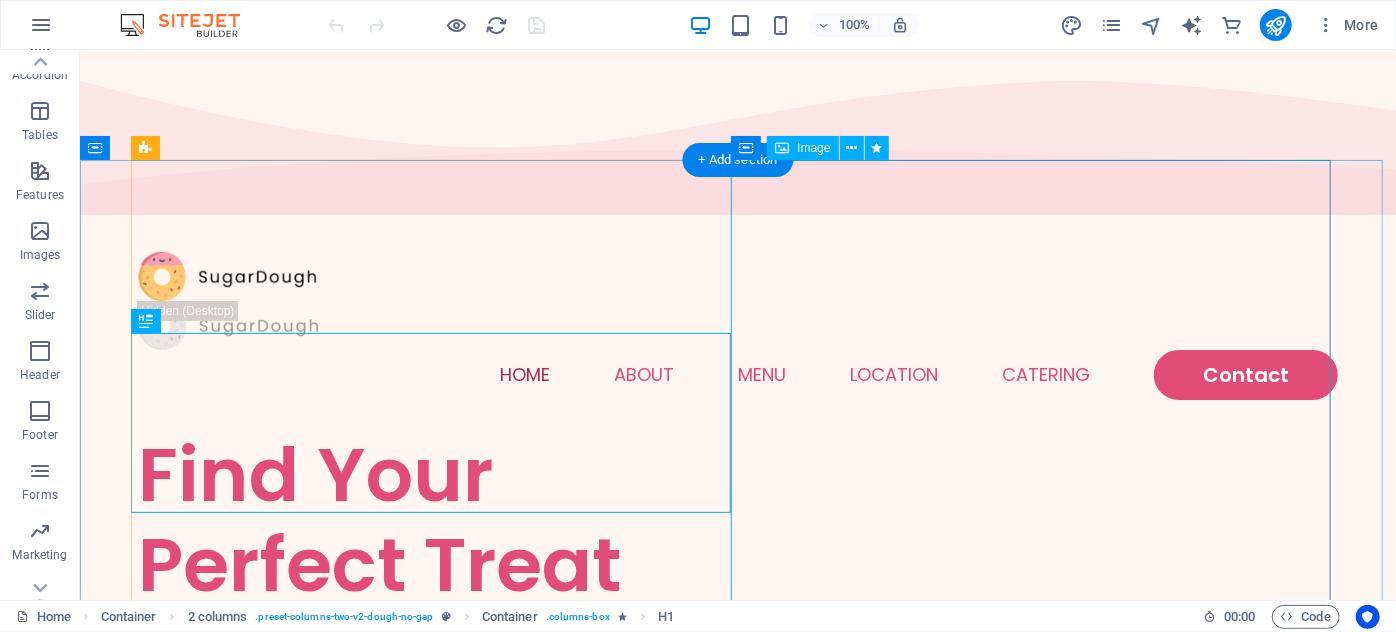 type 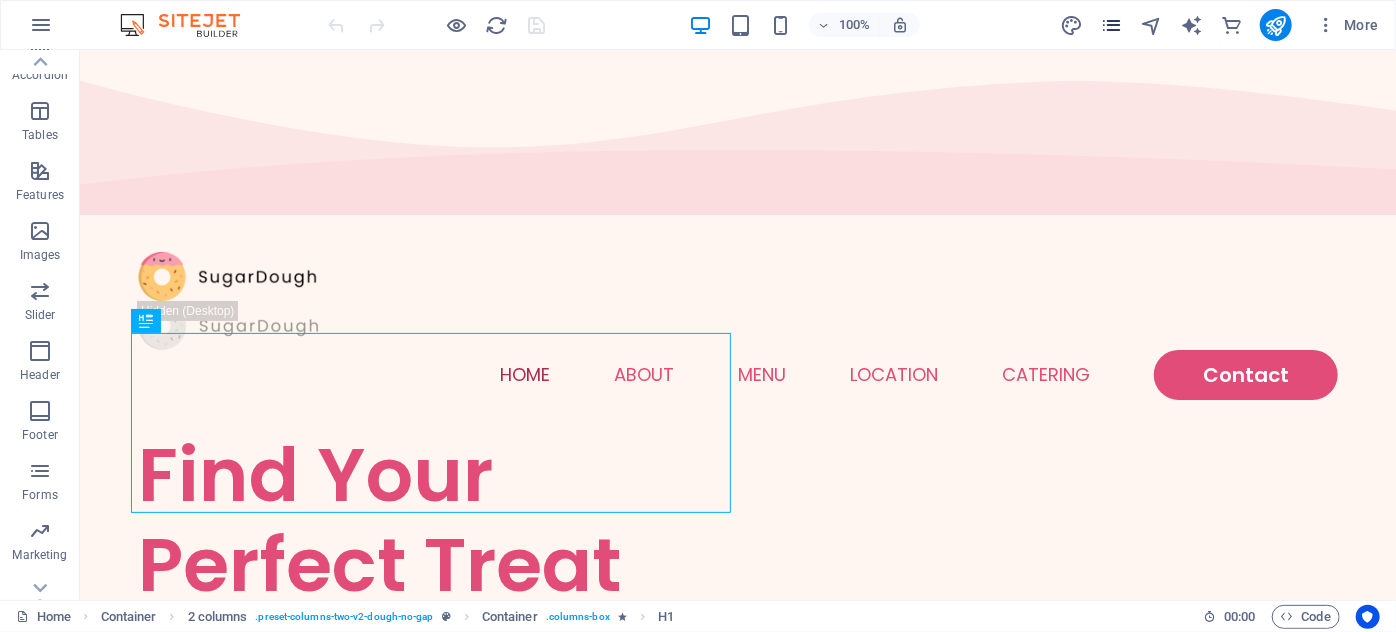 click at bounding box center [1111, 25] 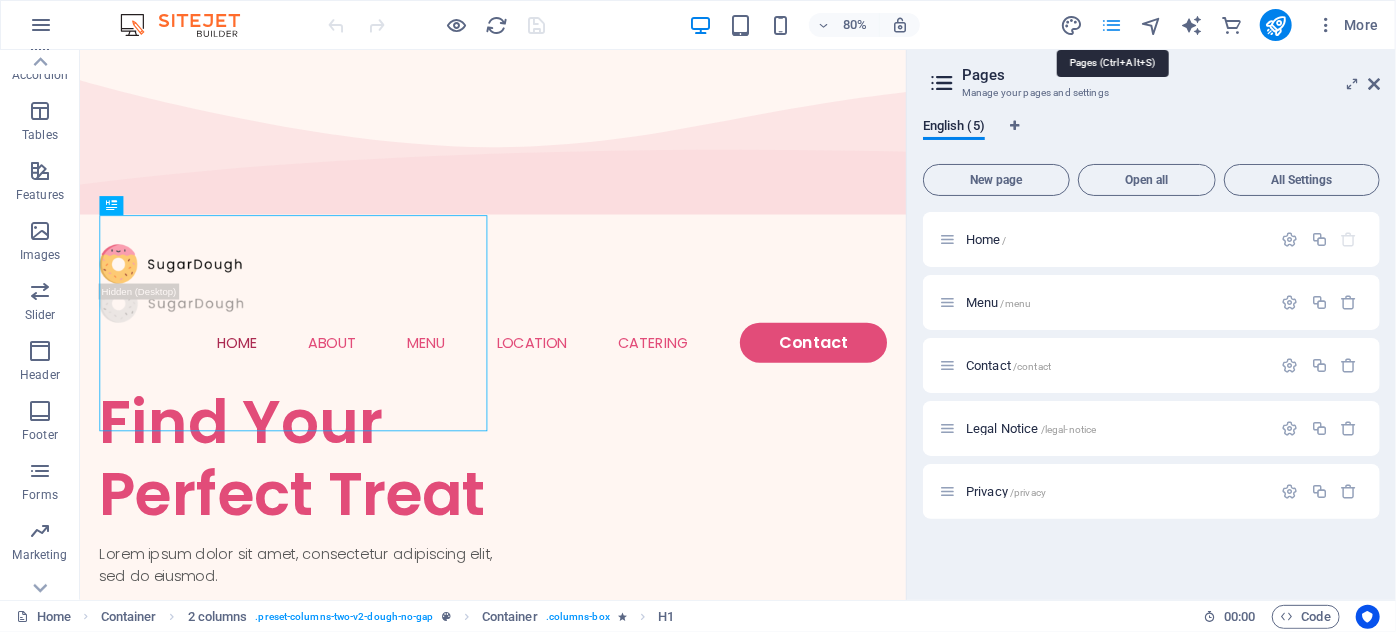 click at bounding box center [1111, 25] 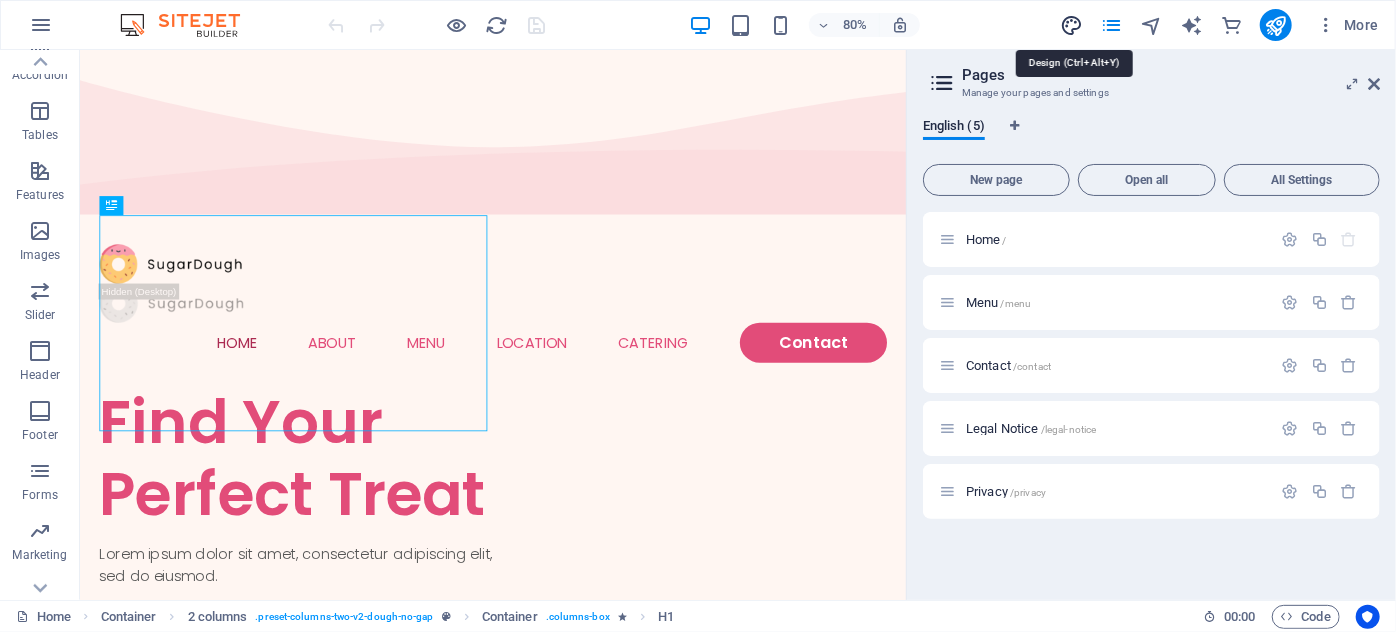 click at bounding box center [1071, 25] 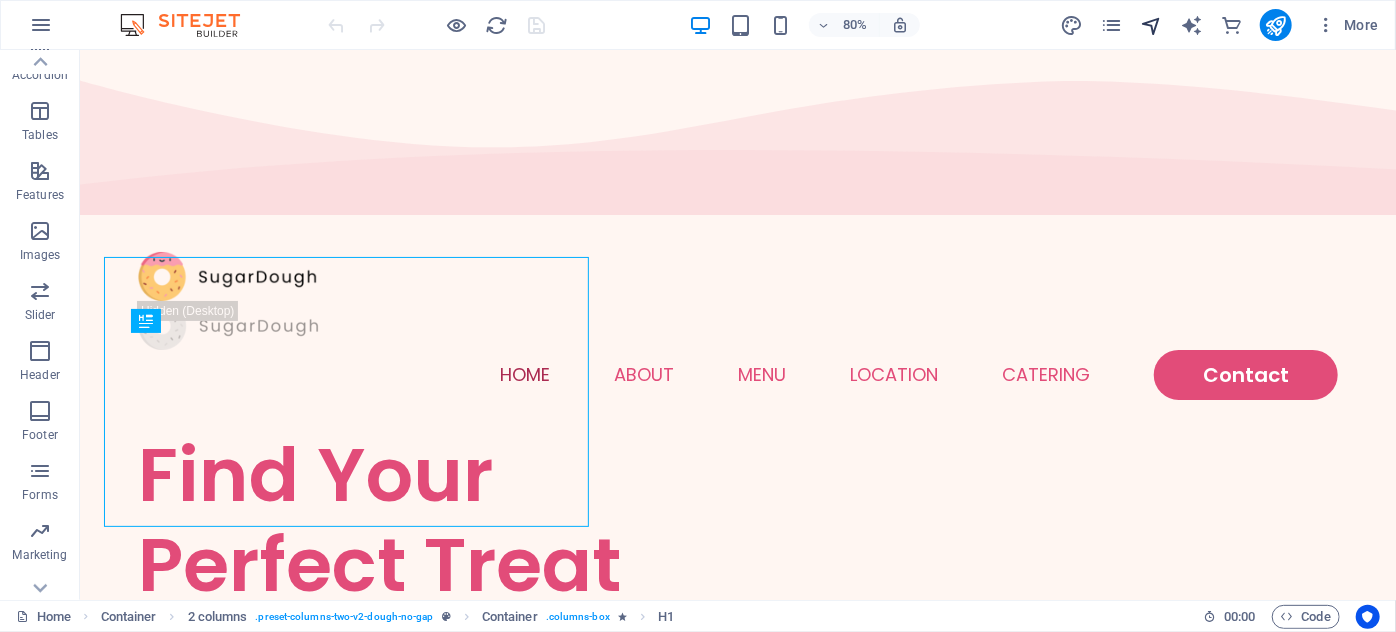 click at bounding box center [1151, 25] 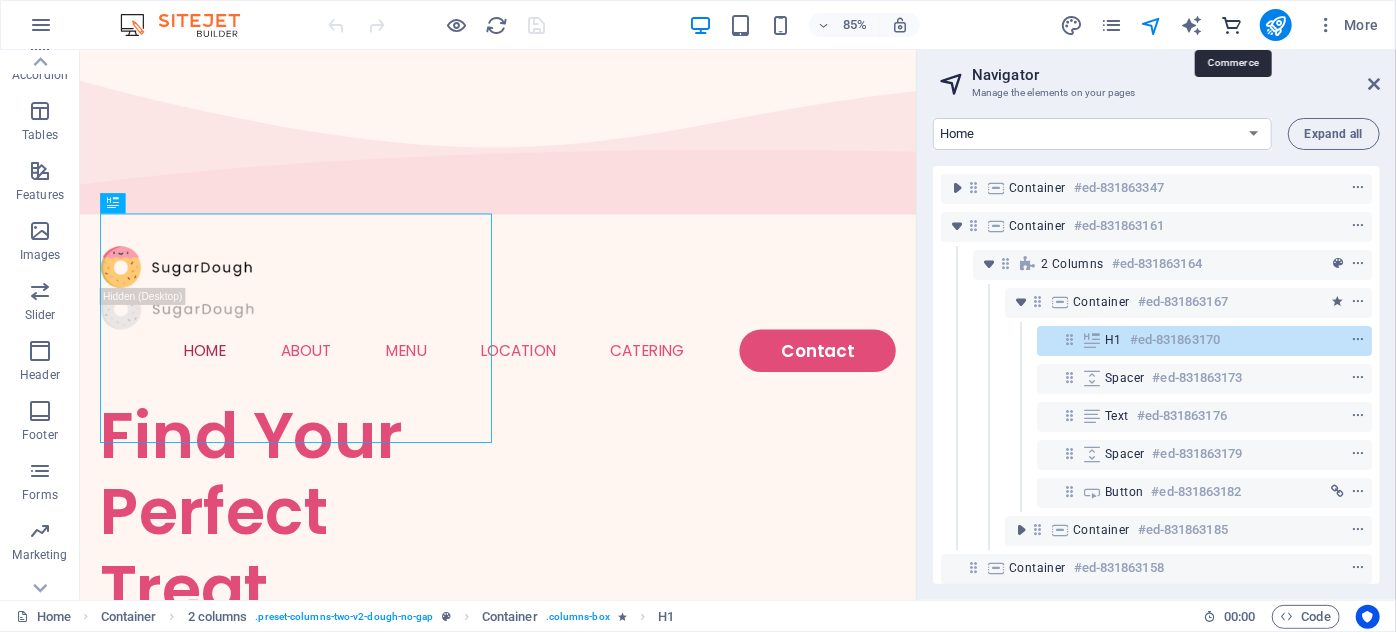 click at bounding box center (1231, 25) 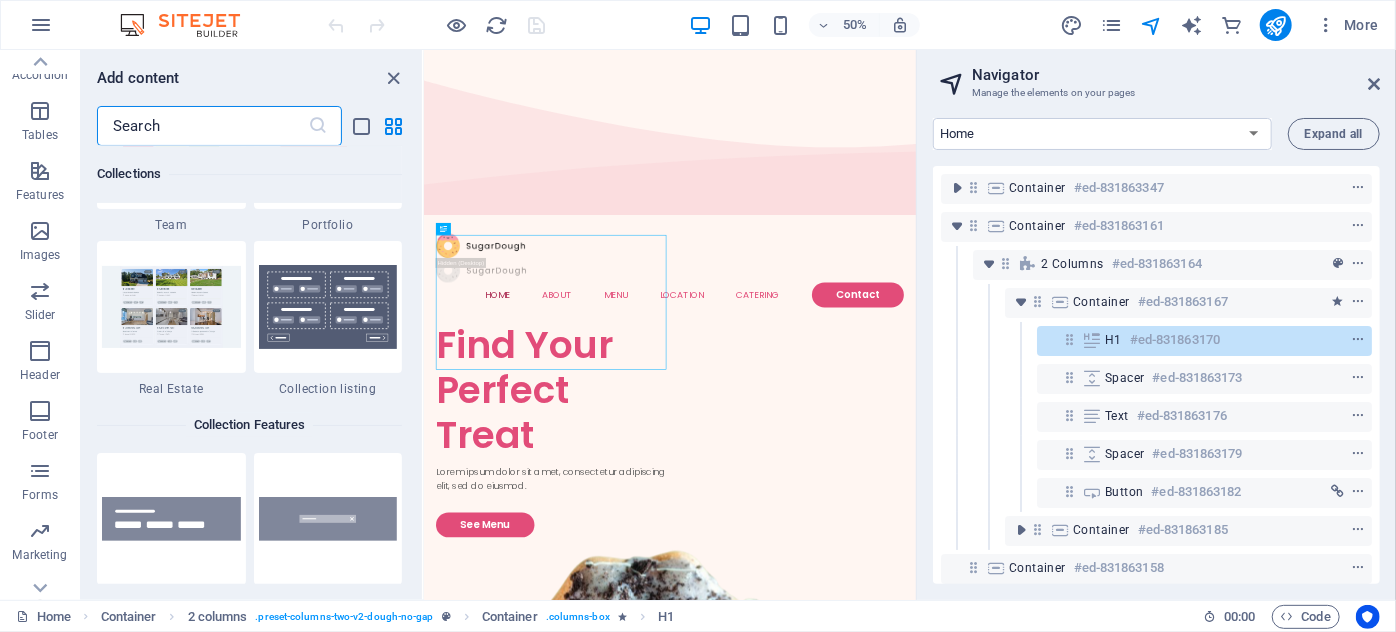 scroll, scrollTop: 19271, scrollLeft: 0, axis: vertical 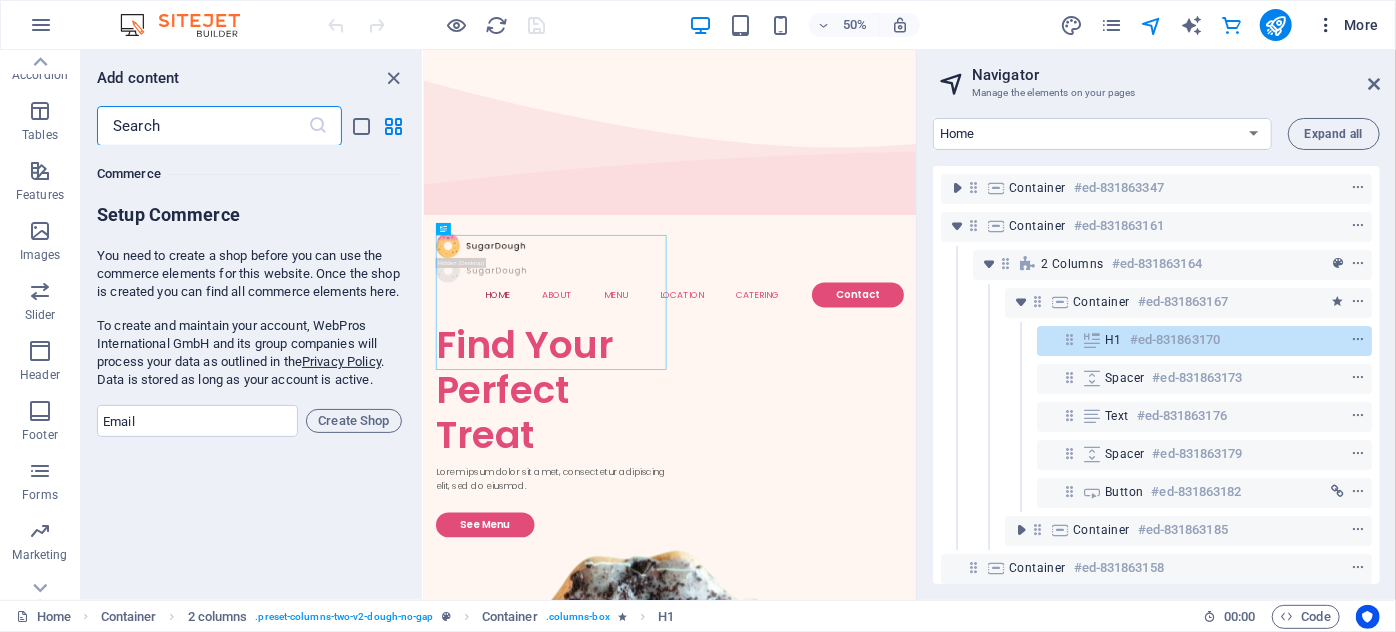 click on "More" at bounding box center (1347, 25) 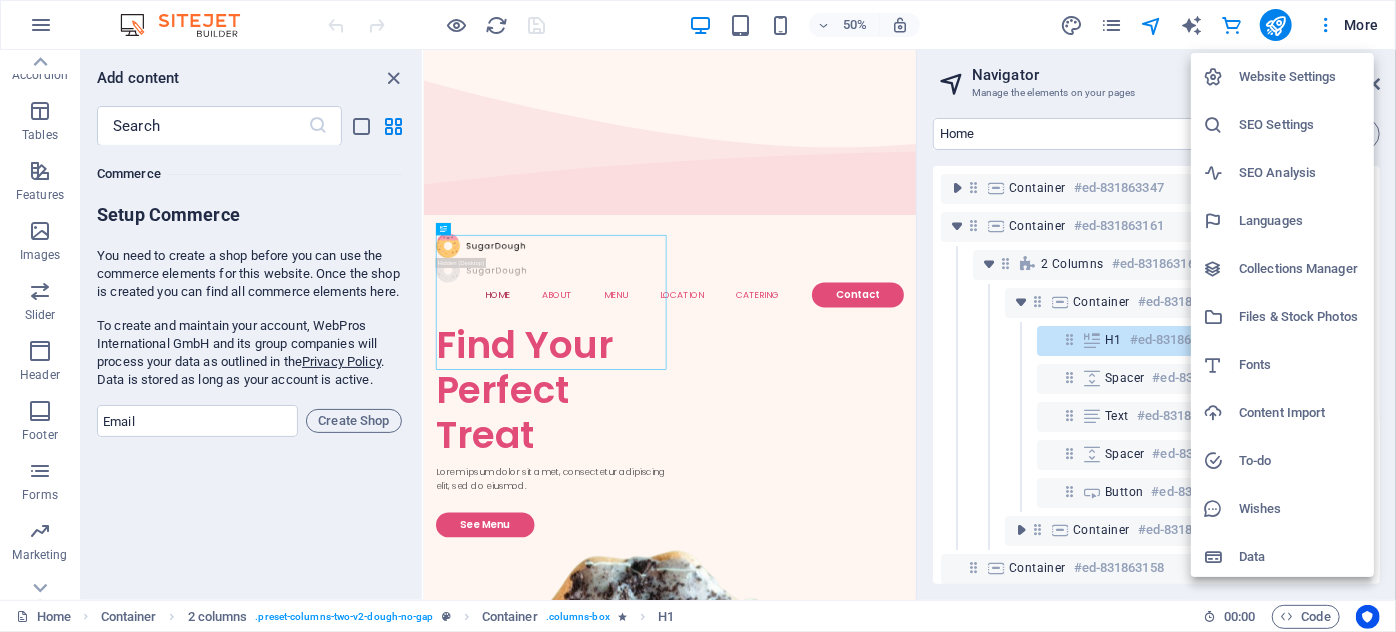 click at bounding box center [698, 316] 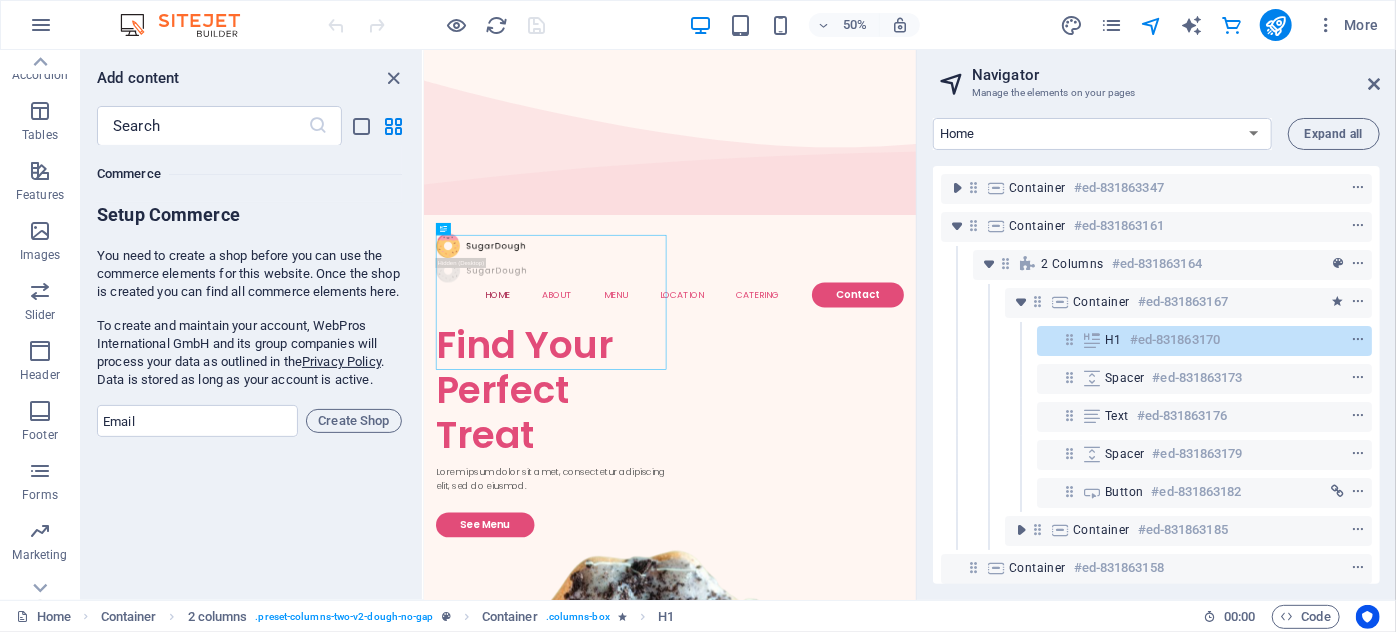 click on "Website Settings SEO Settings SEO Analysis Languages Collections Manager Files & Stock Photos Fonts Content Import To-do Wishes Data" at bounding box center [698, 322] 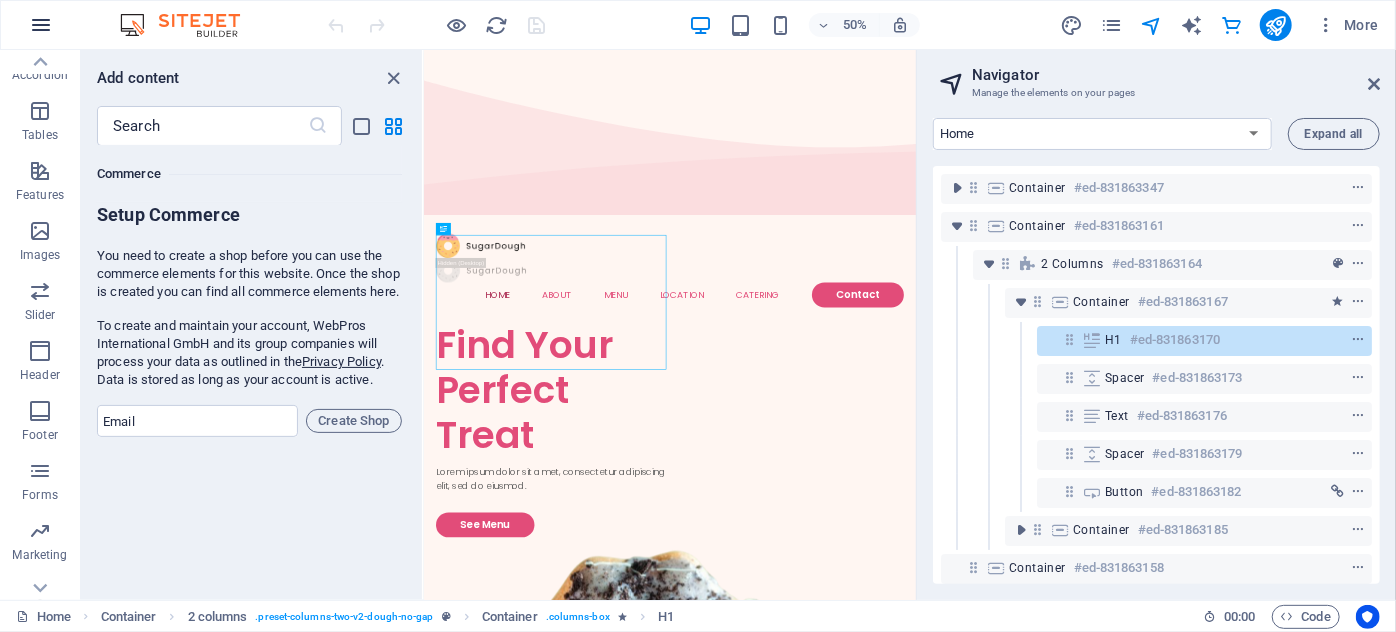 click at bounding box center [41, 25] 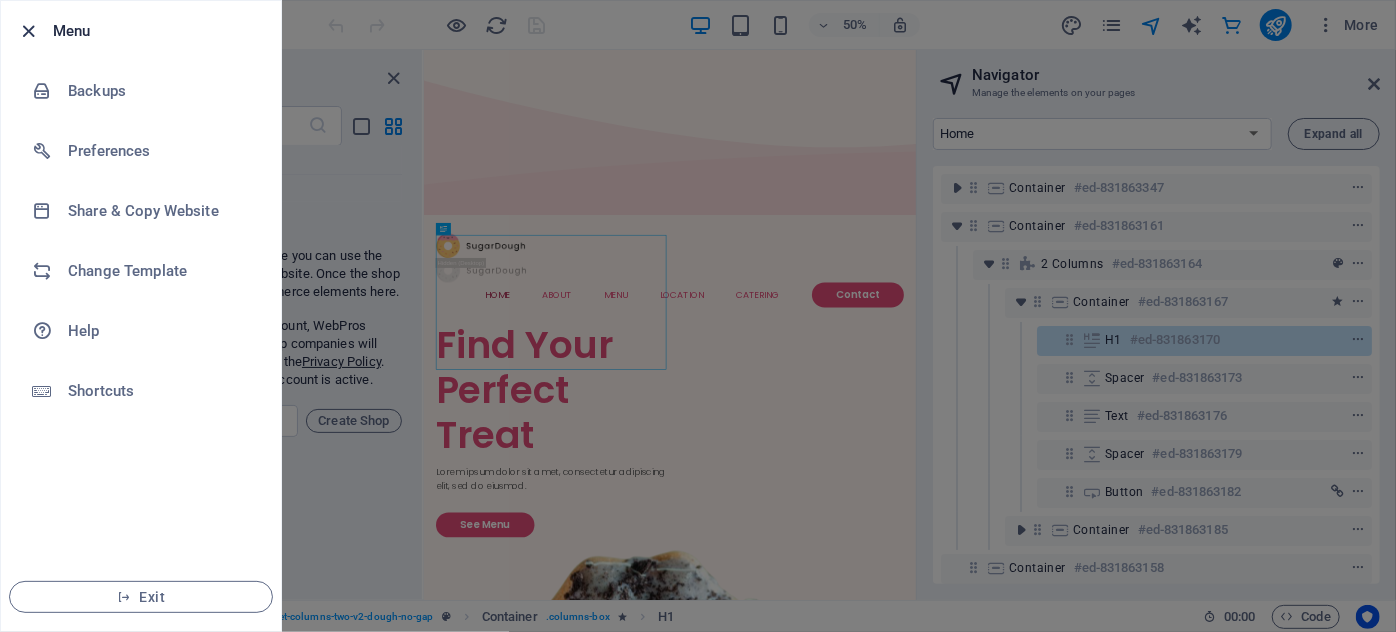 click at bounding box center [29, 31] 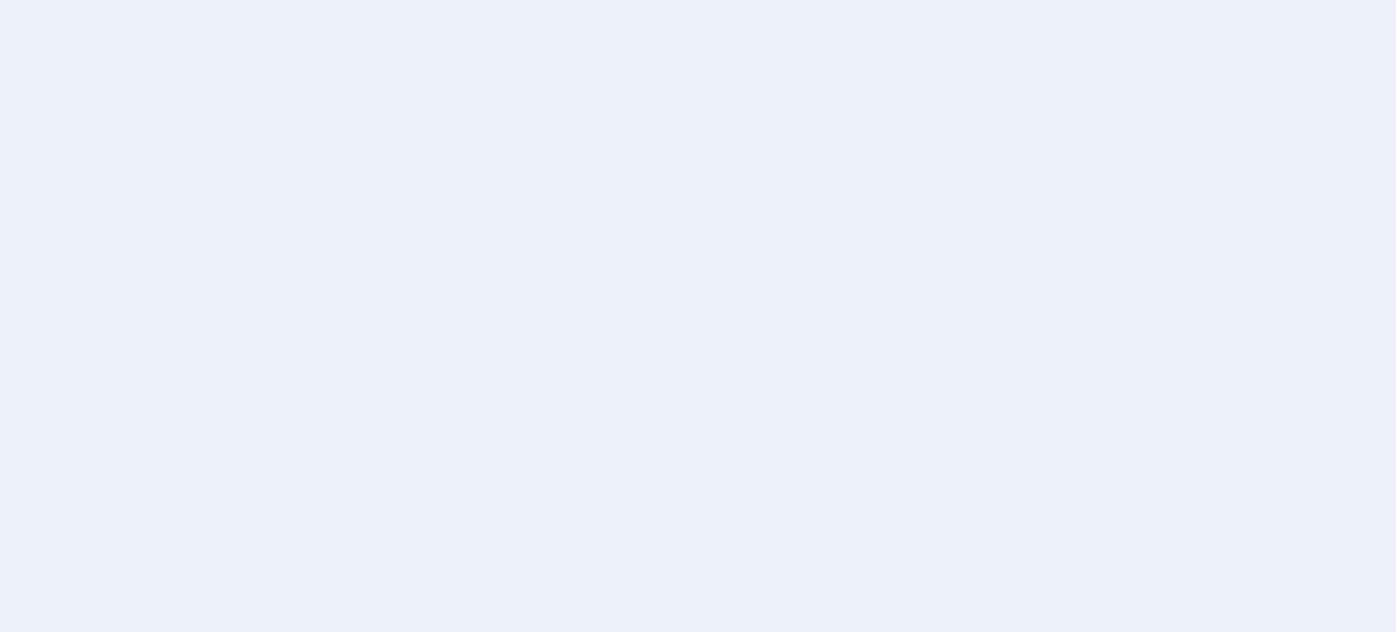 scroll, scrollTop: 0, scrollLeft: 0, axis: both 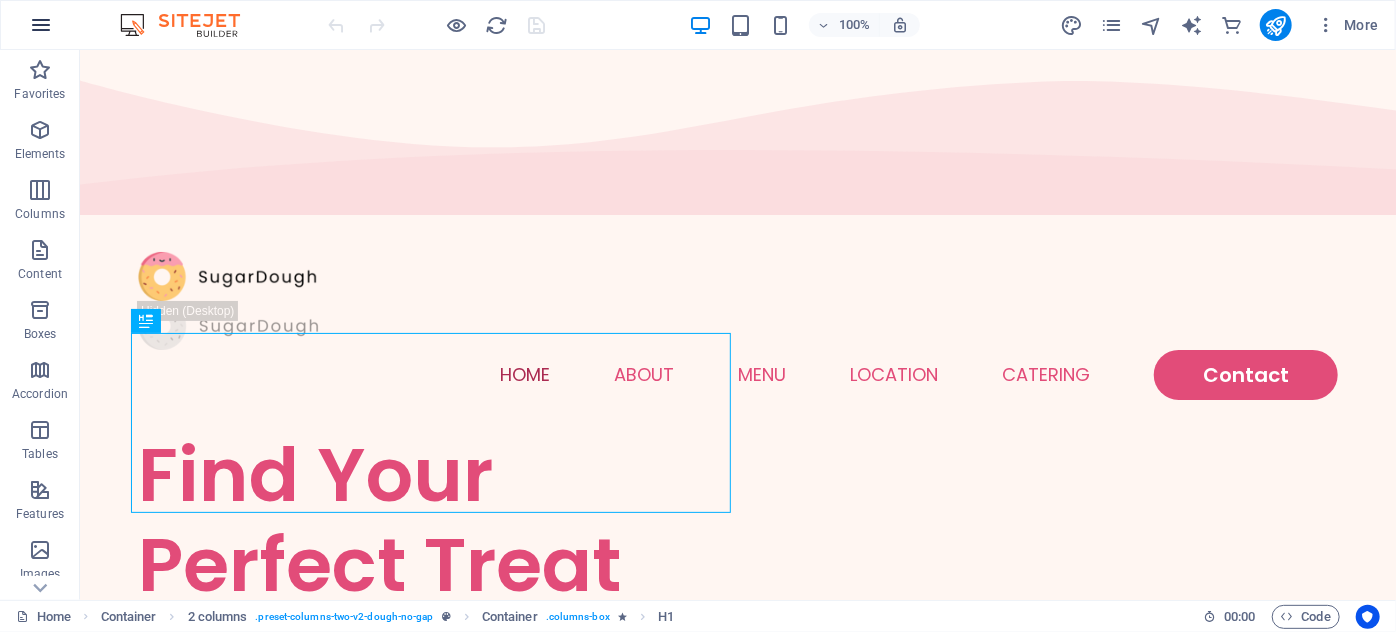 click at bounding box center [41, 25] 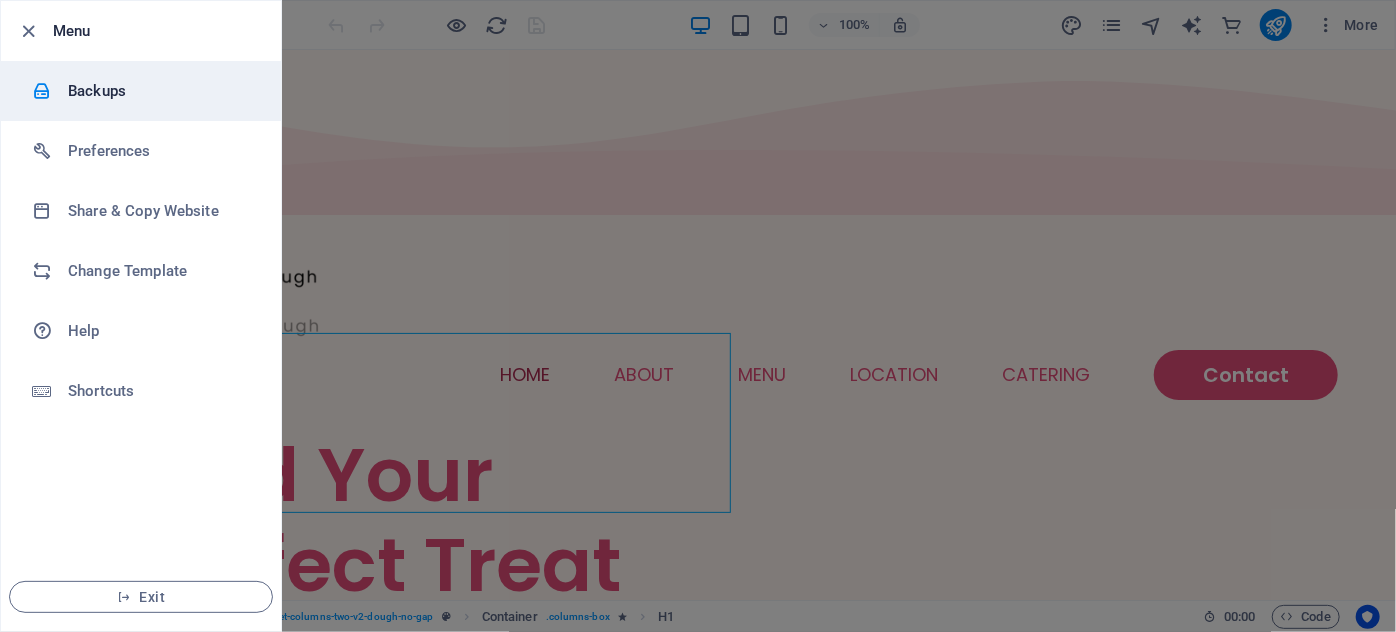click on "Backups" at bounding box center (141, 91) 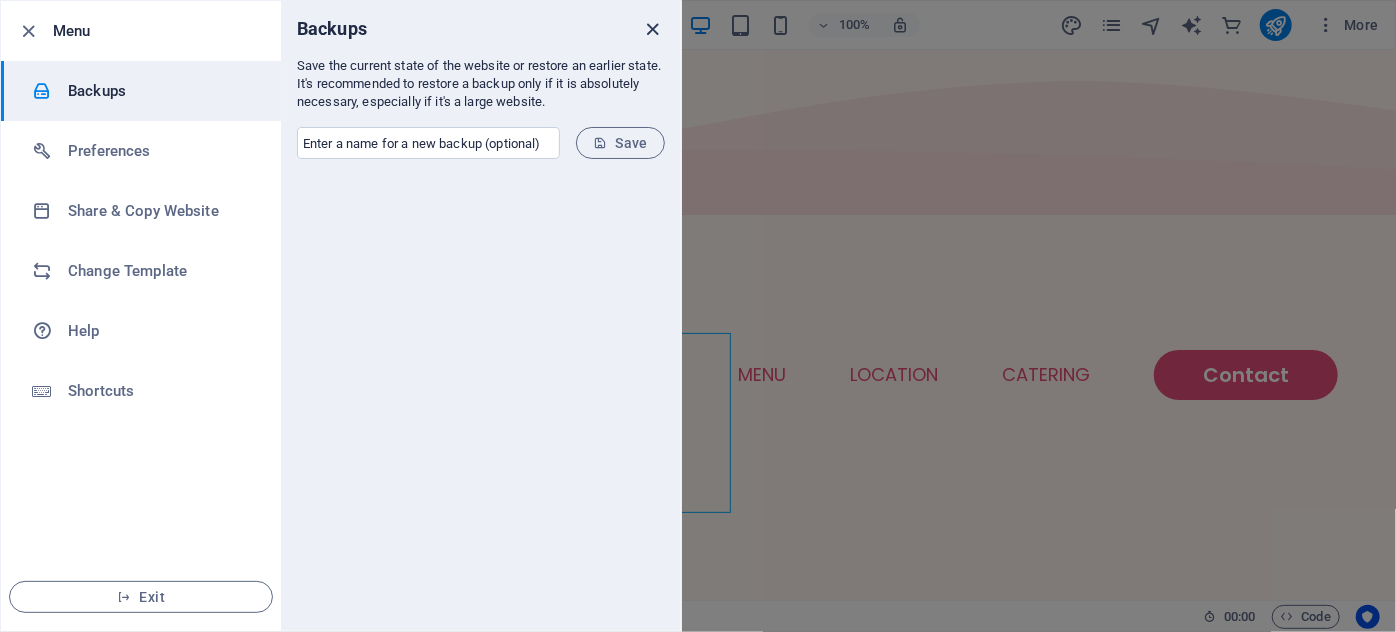 click at bounding box center [653, 29] 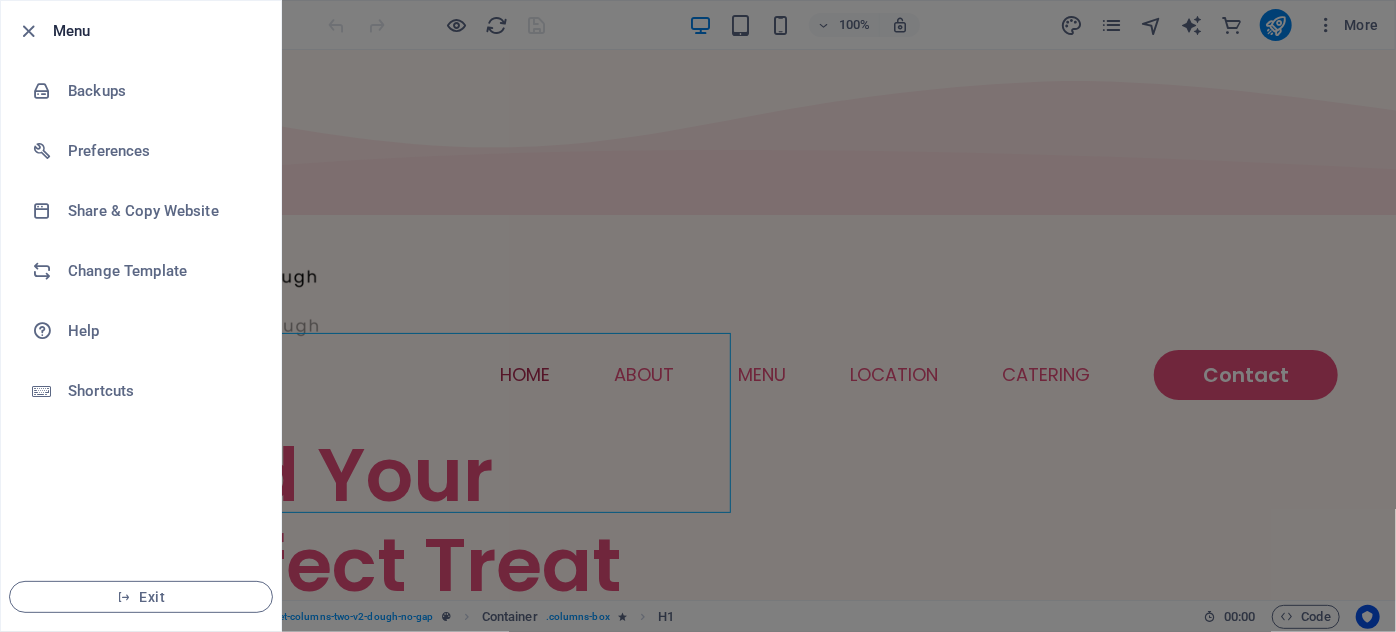 click at bounding box center [698, 316] 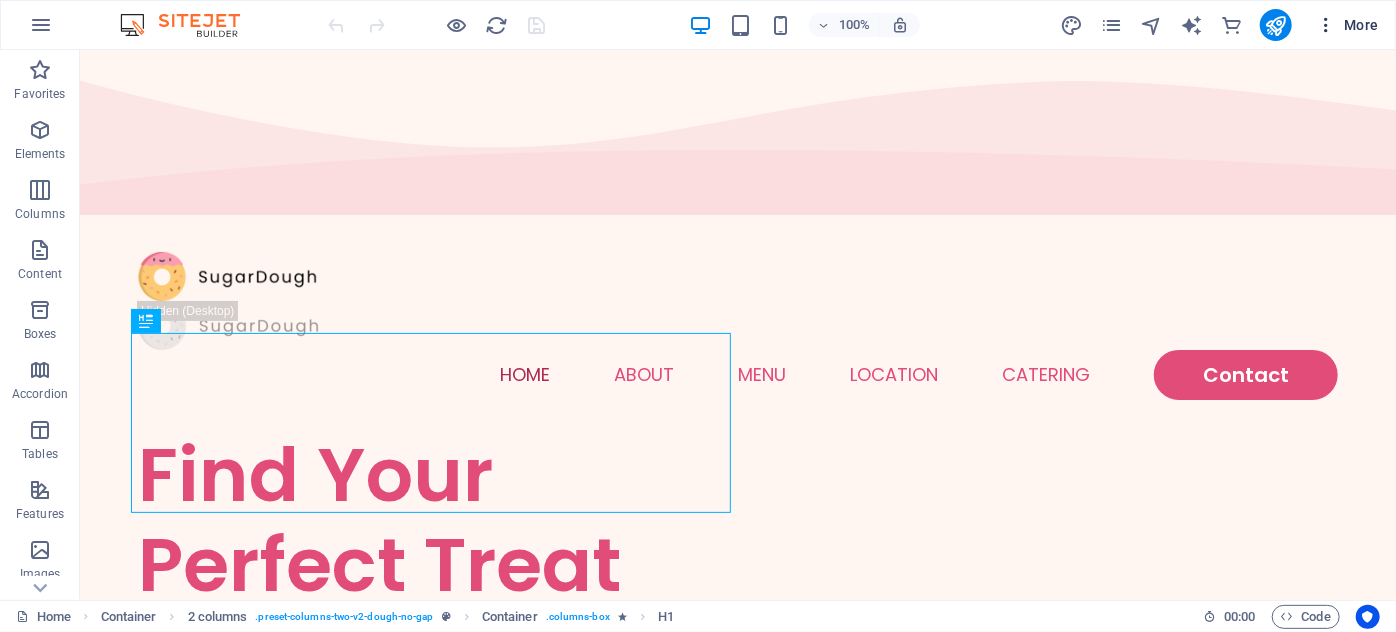 click at bounding box center (1326, 25) 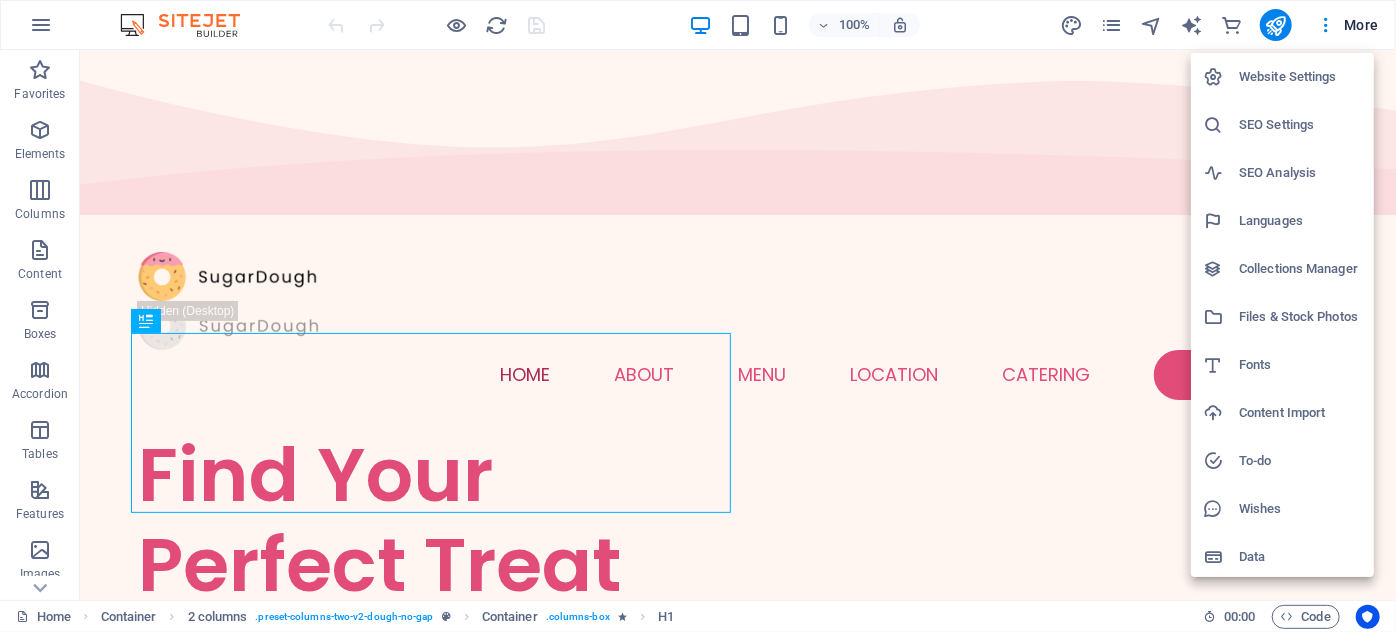 click at bounding box center [698, 316] 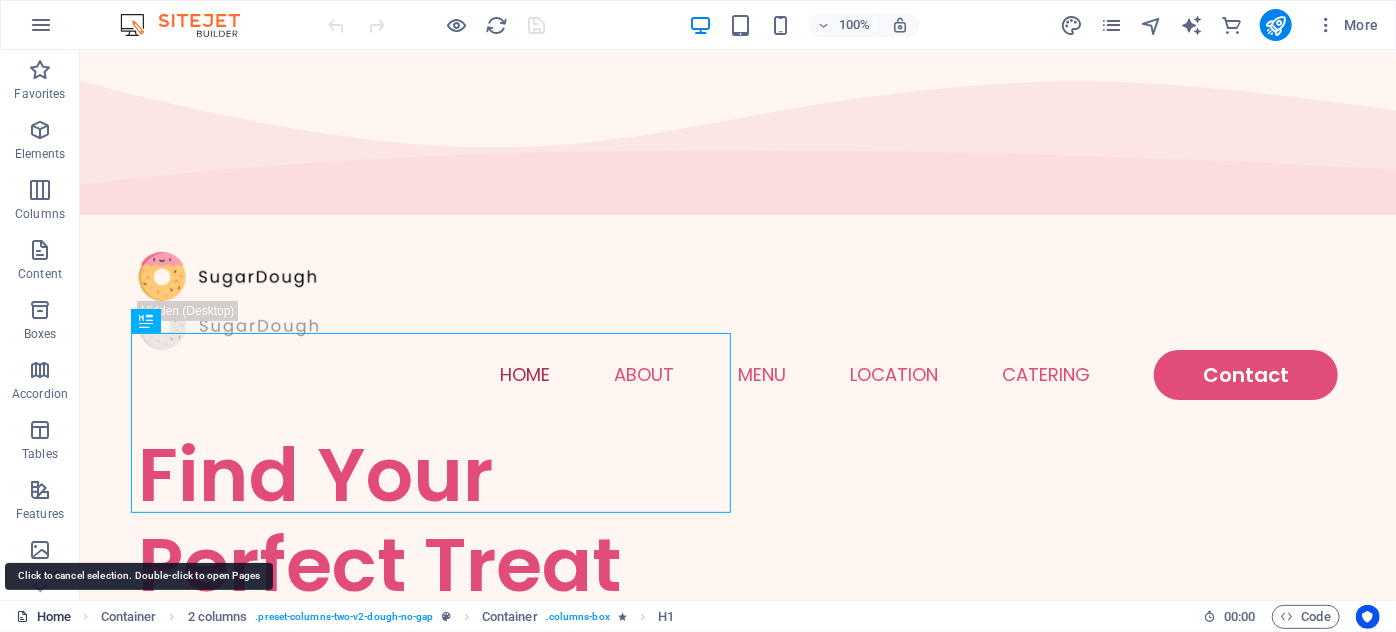click on "Home" at bounding box center (43, 617) 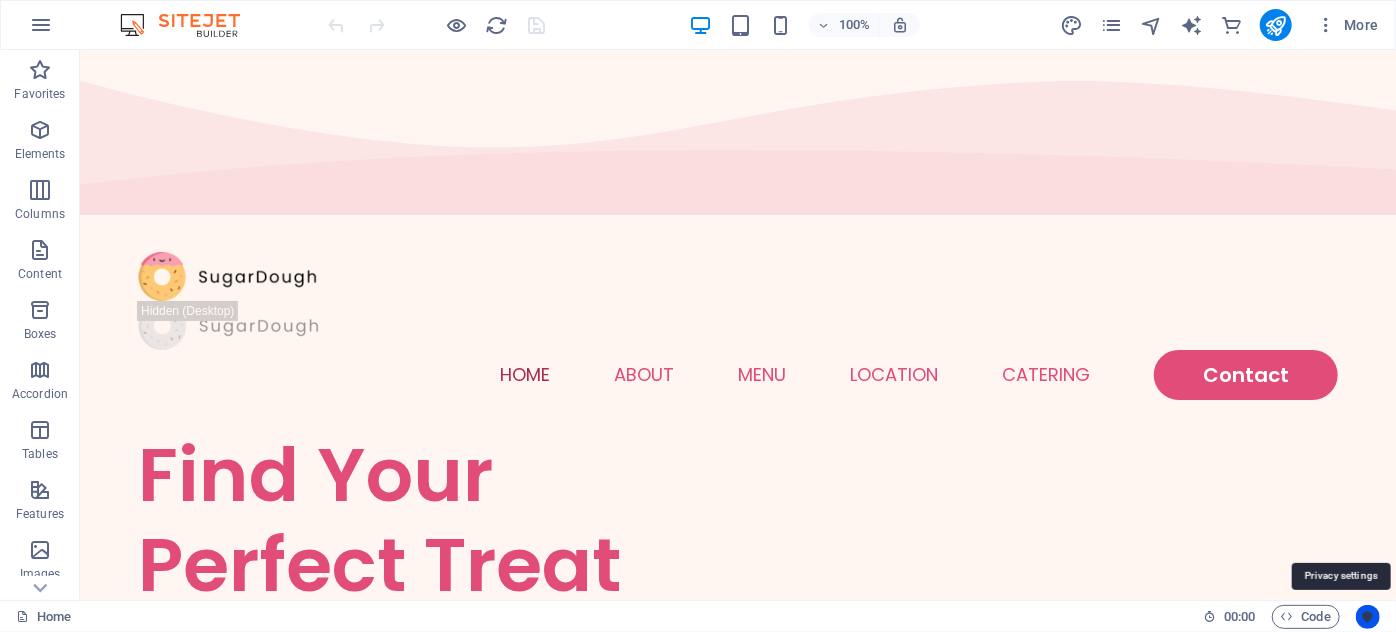 click at bounding box center [1368, 617] 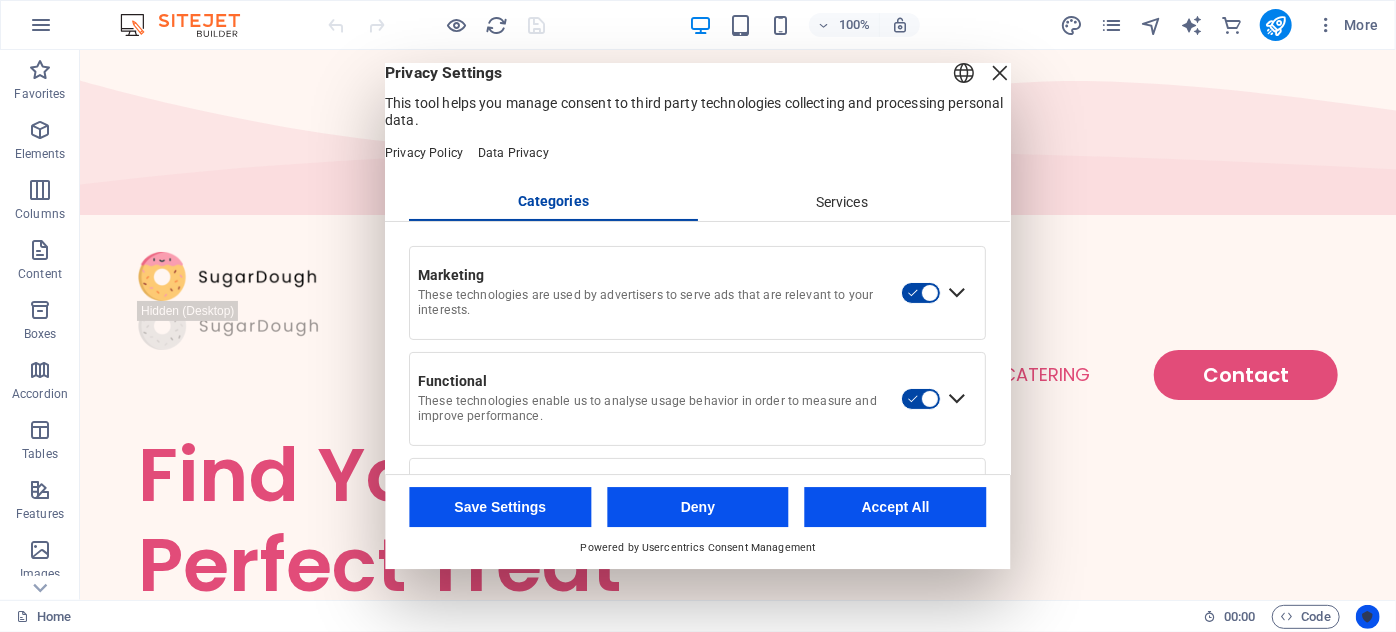 click at bounding box center [1368, 617] 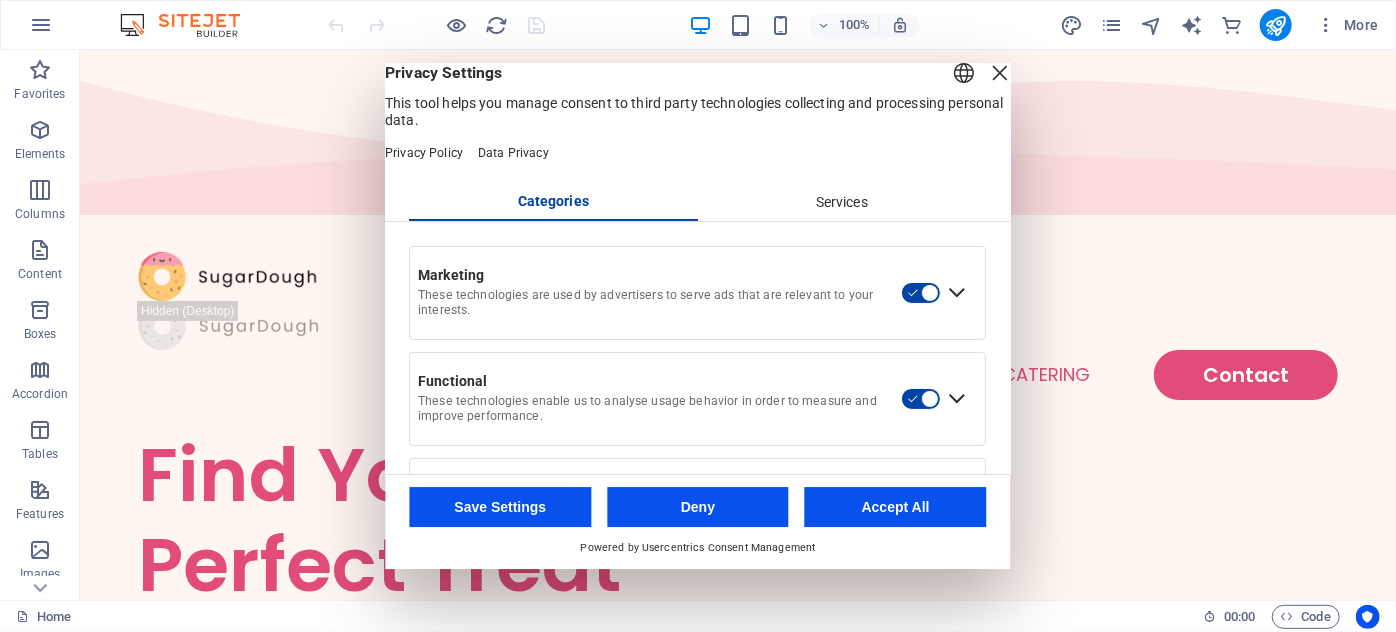 click on "English
Deutsch
Privacy Settings
This tool helps you manage consent to third party technologies collecting and processing personal data.
Privacy Policy
Data Privacy" at bounding box center [698, 124] 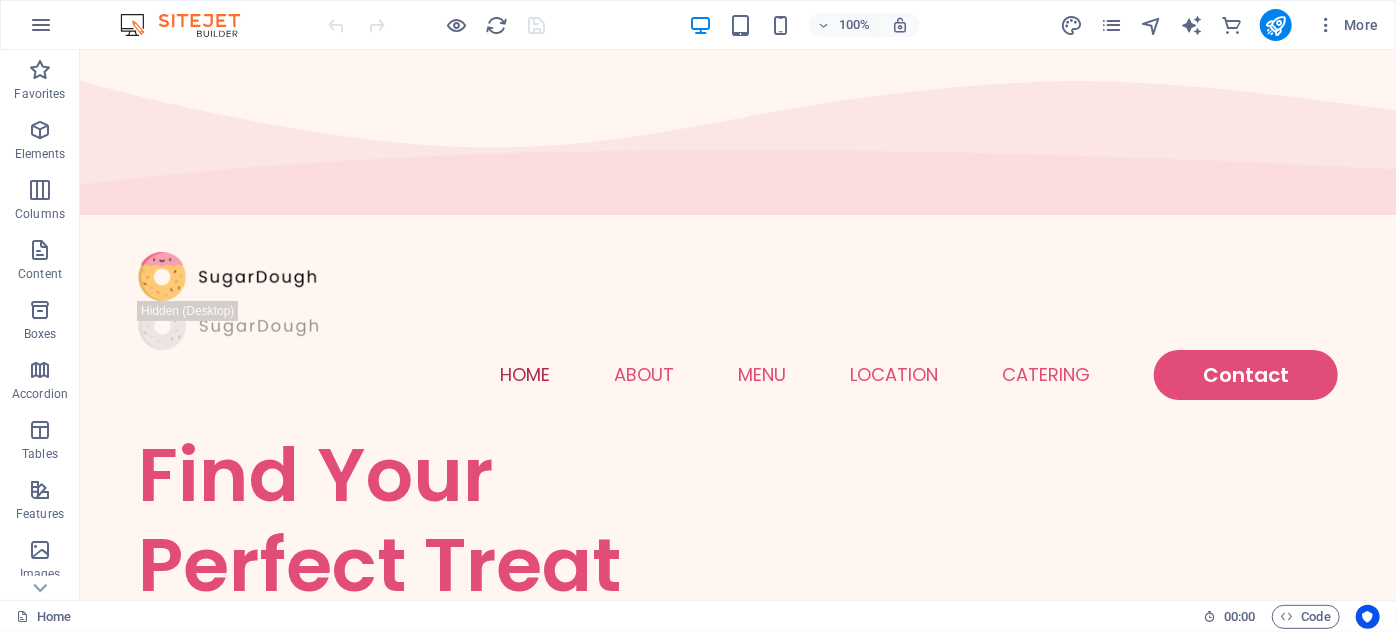 click at bounding box center [190, 25] 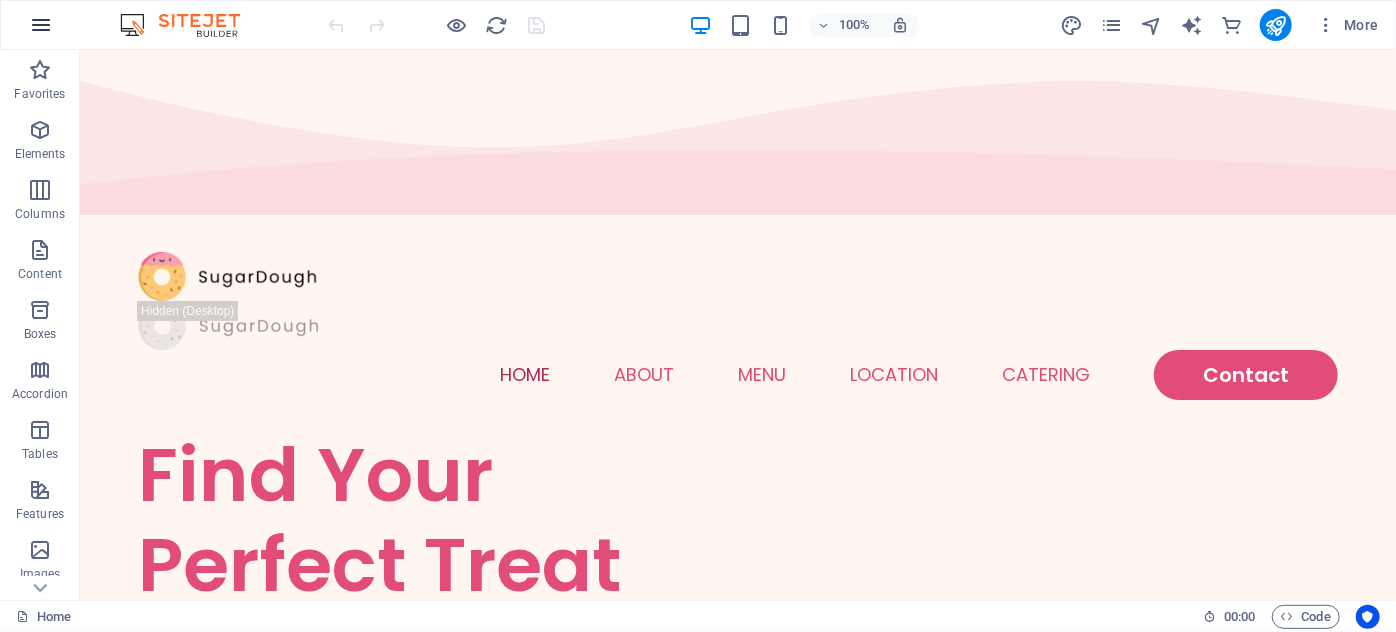 click at bounding box center (41, 25) 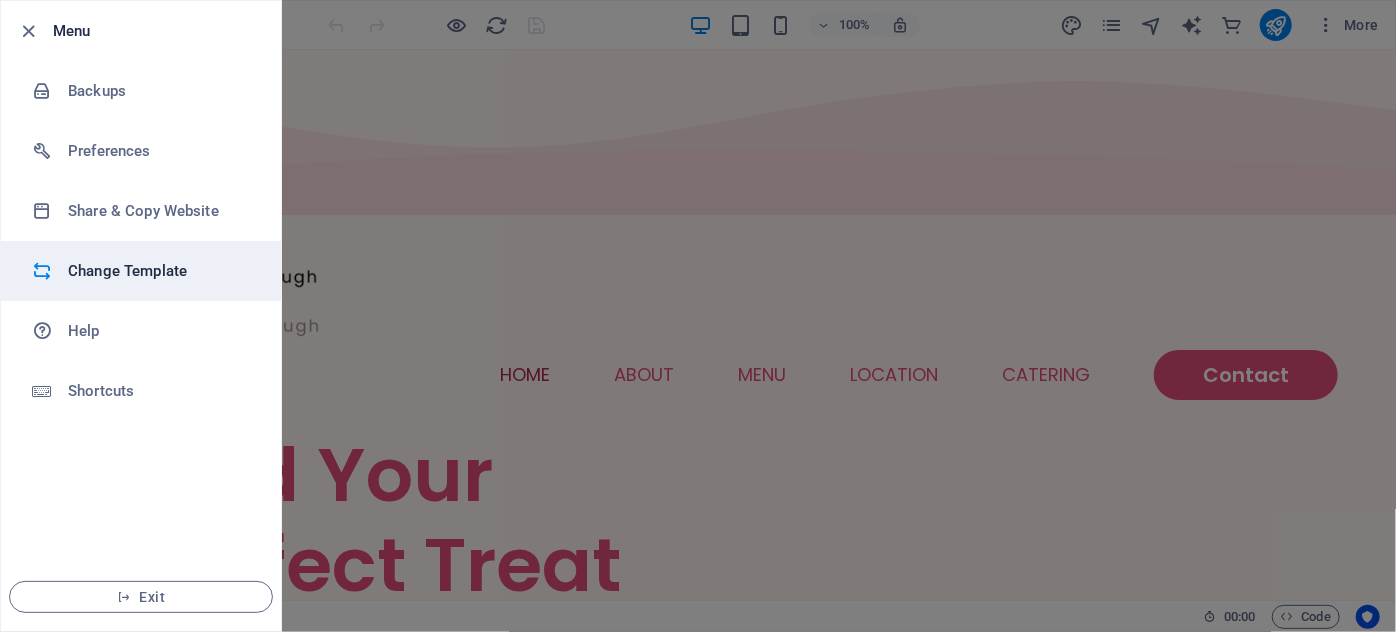 click on "Change Template" at bounding box center (160, 271) 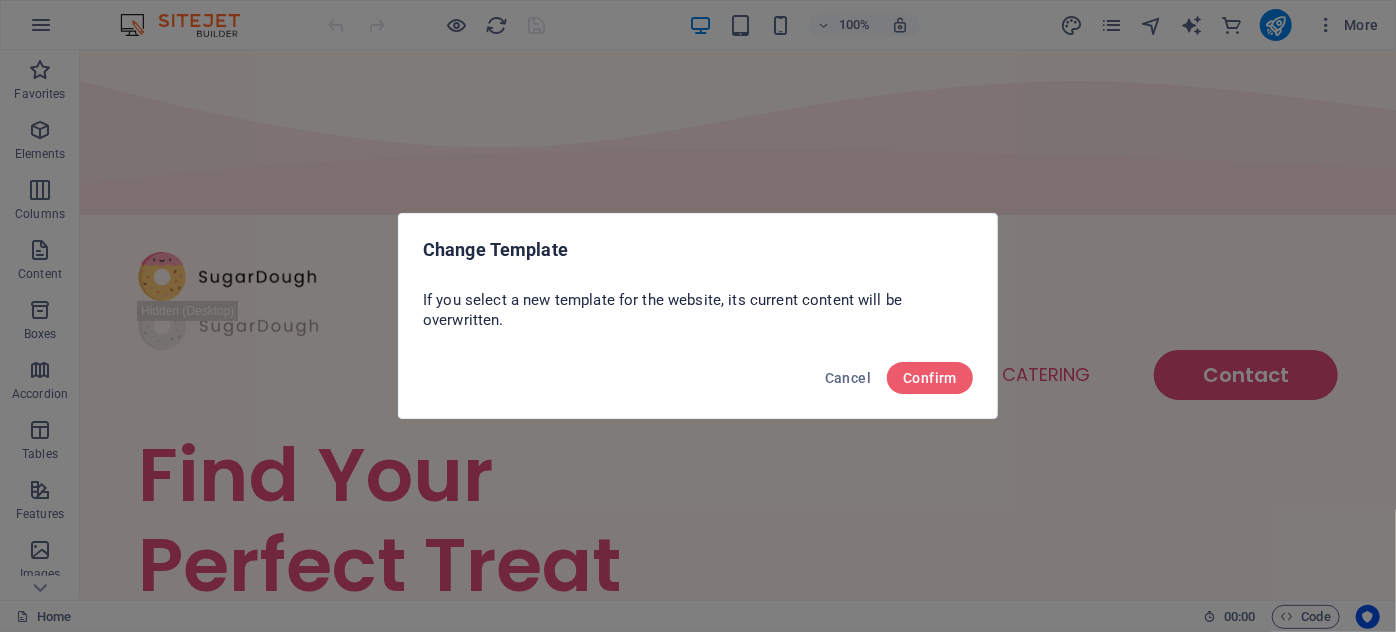 drag, startPoint x: 730, startPoint y: 290, endPoint x: 545, endPoint y: 313, distance: 186.42424 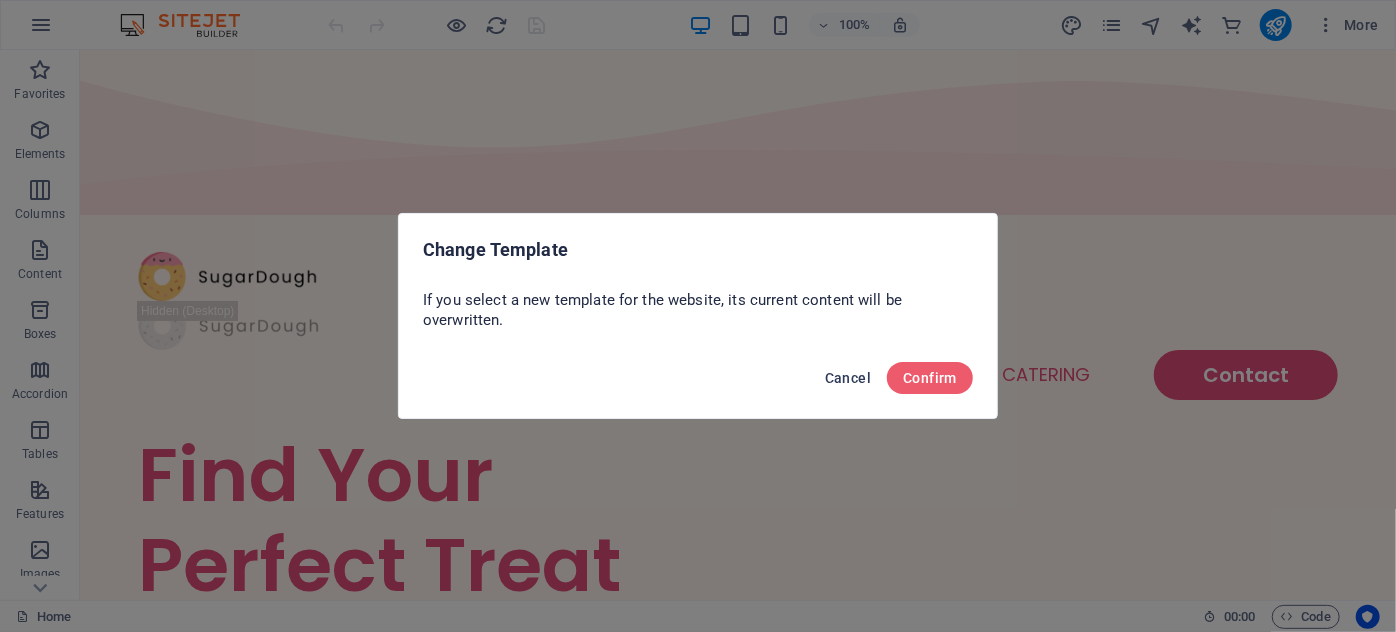 click on "Cancel" at bounding box center [848, 378] 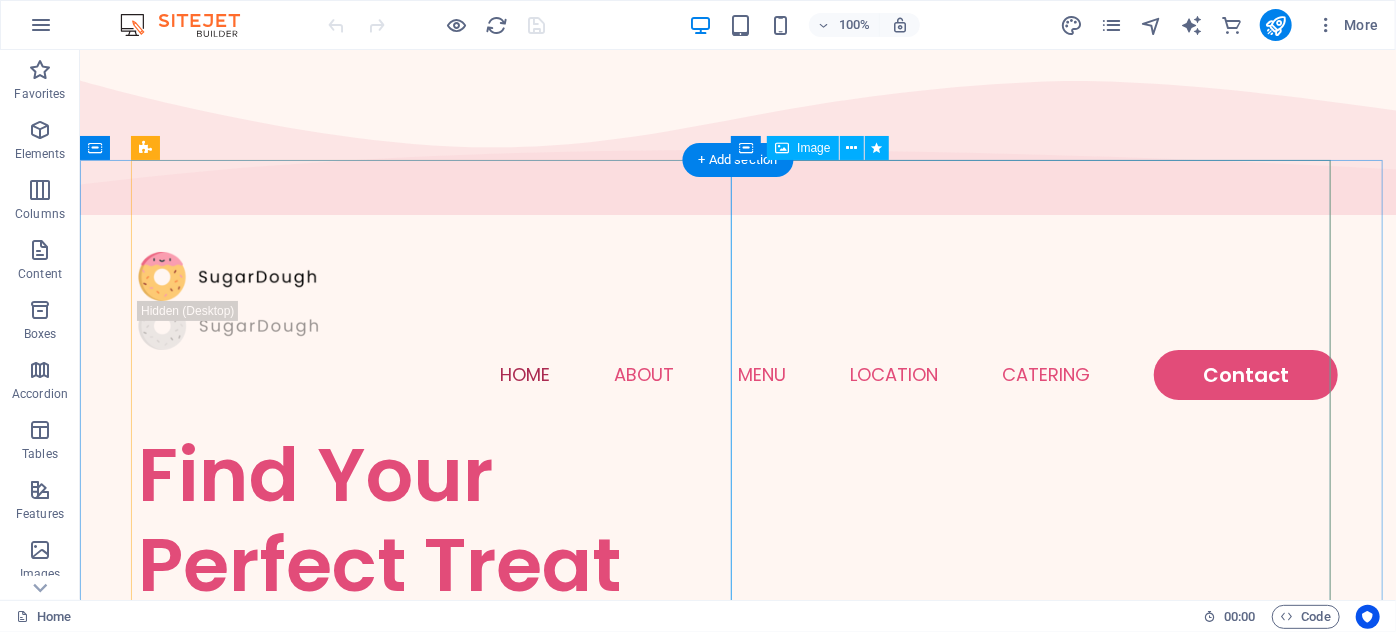 type 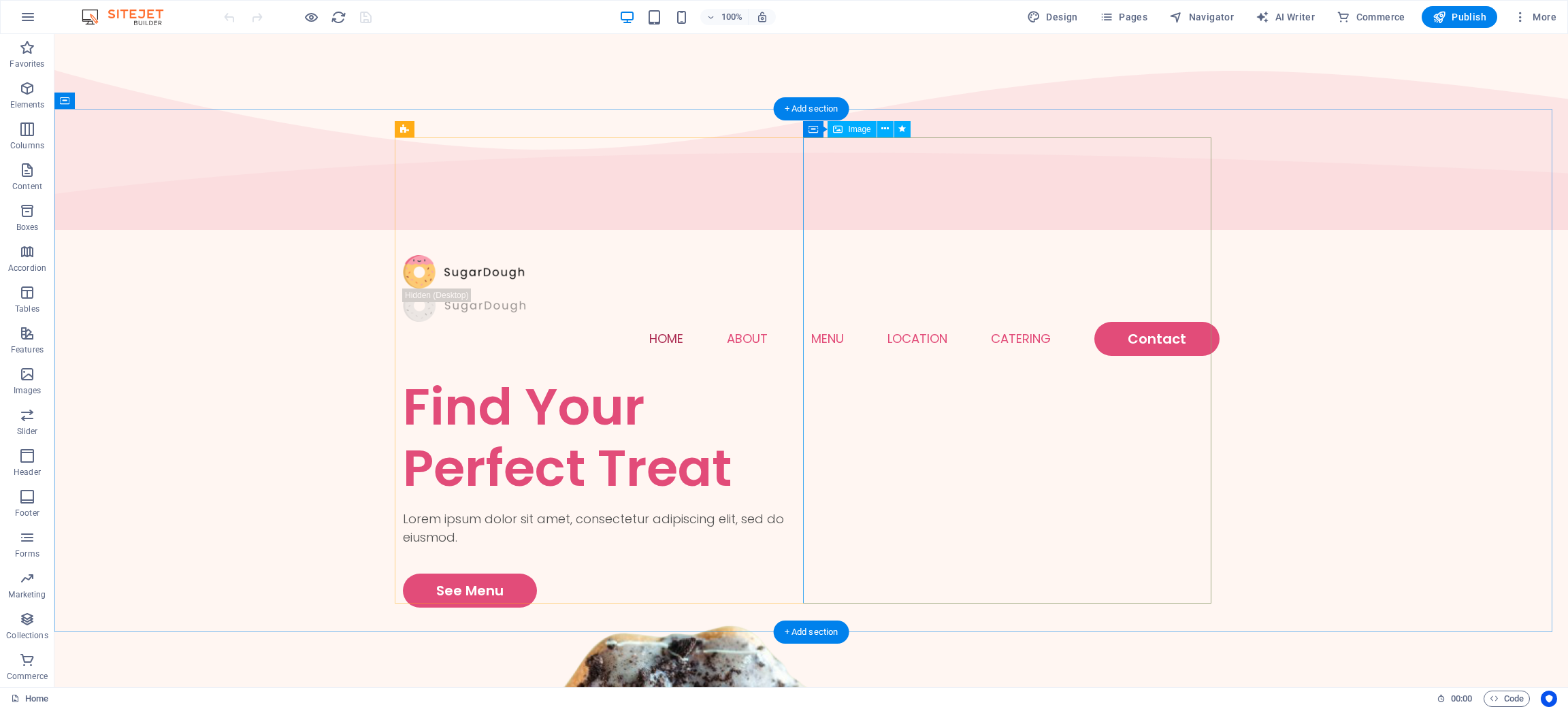 click at bounding box center (607, 1006) 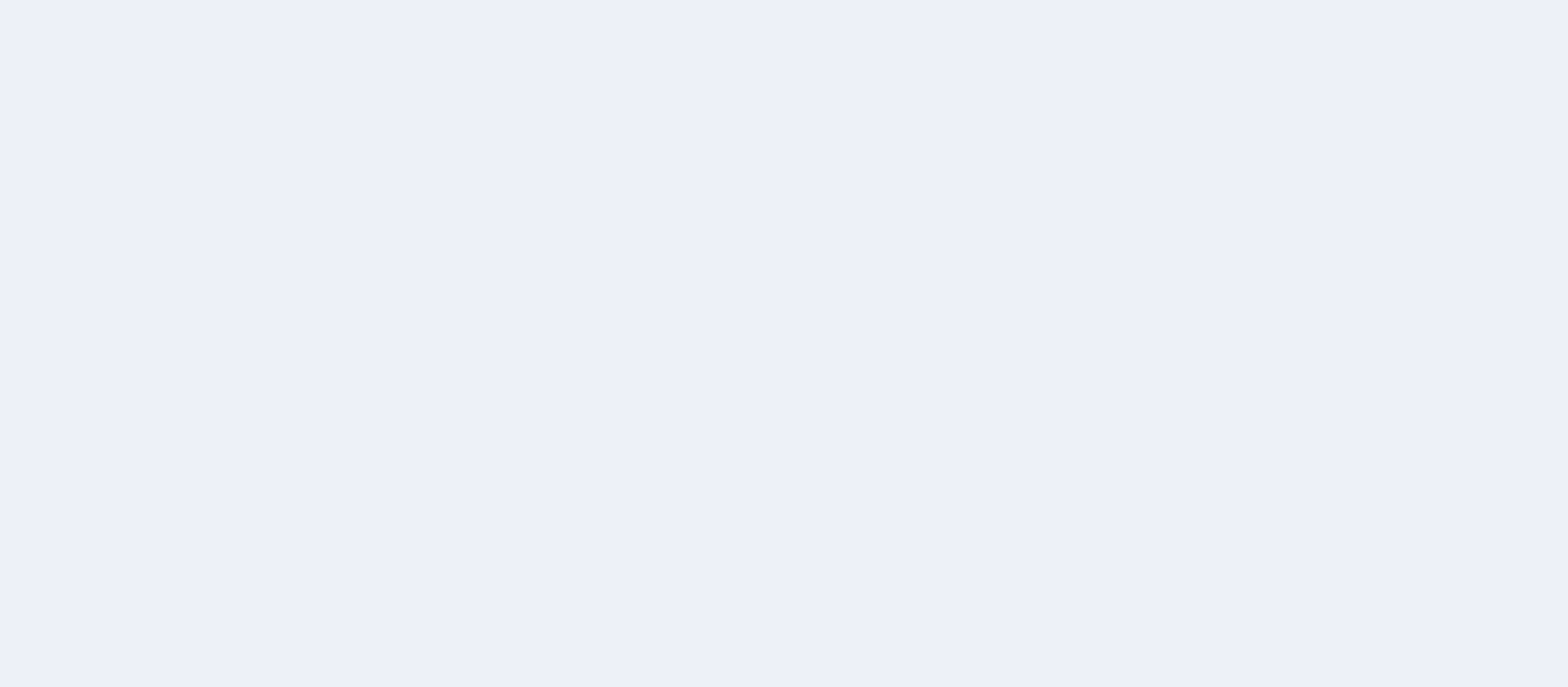 scroll, scrollTop: 0, scrollLeft: 0, axis: both 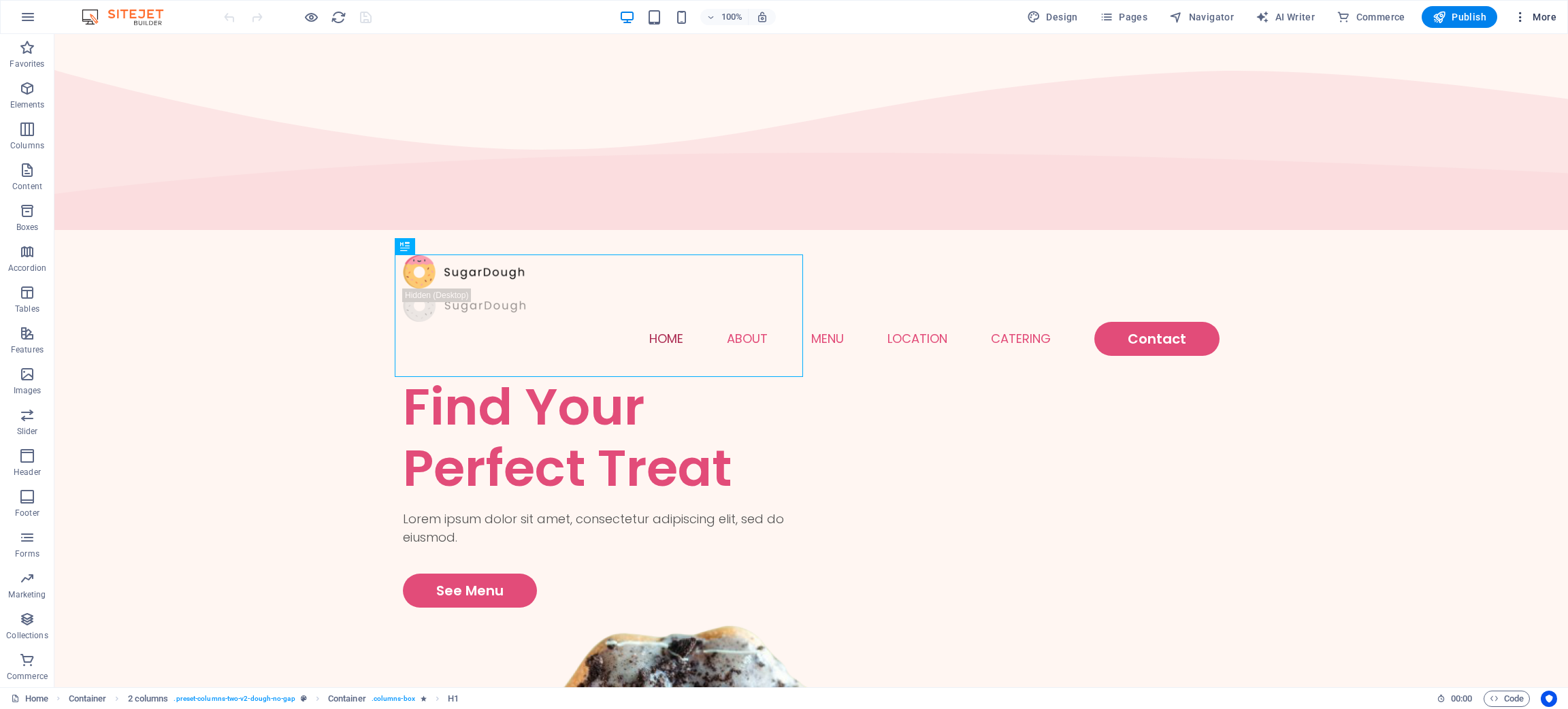 click at bounding box center (1520, 17) 